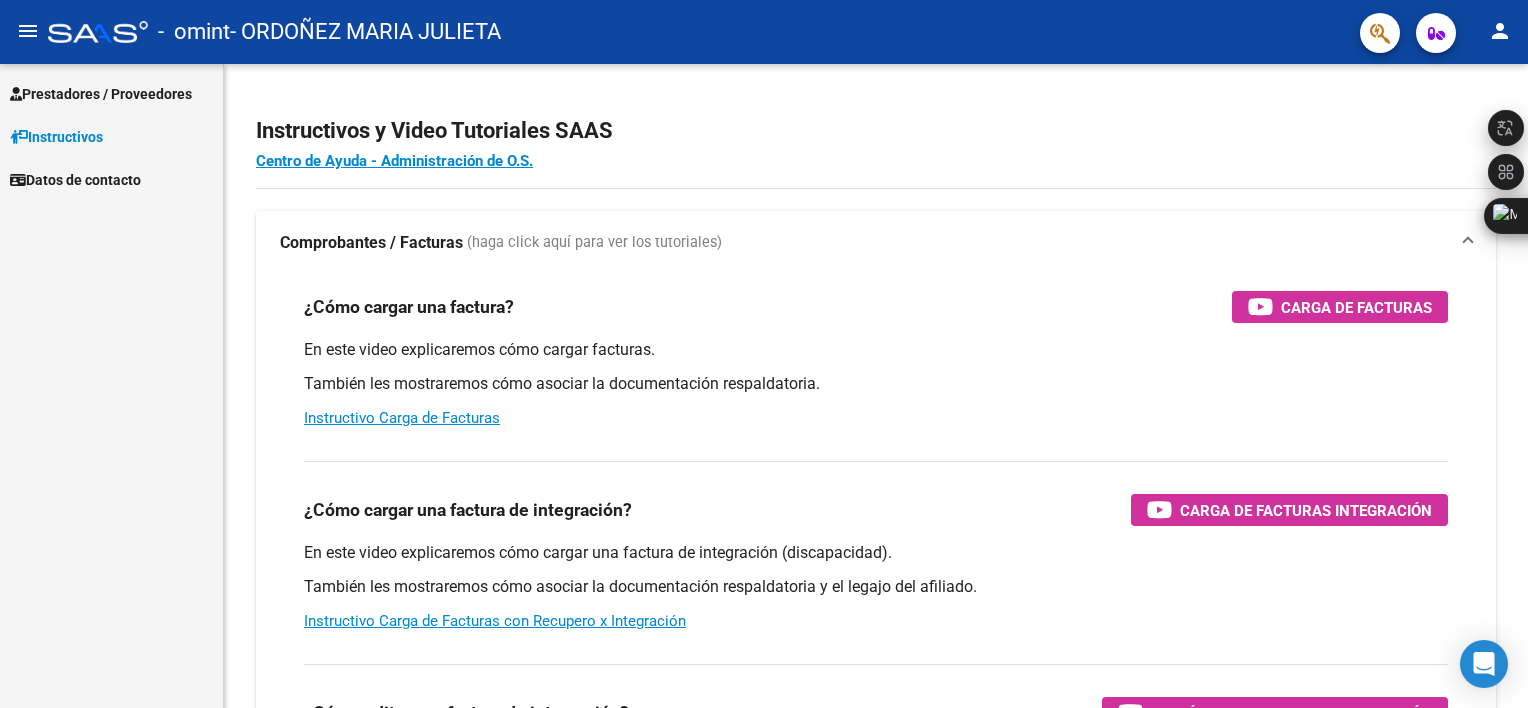 scroll, scrollTop: 0, scrollLeft: 0, axis: both 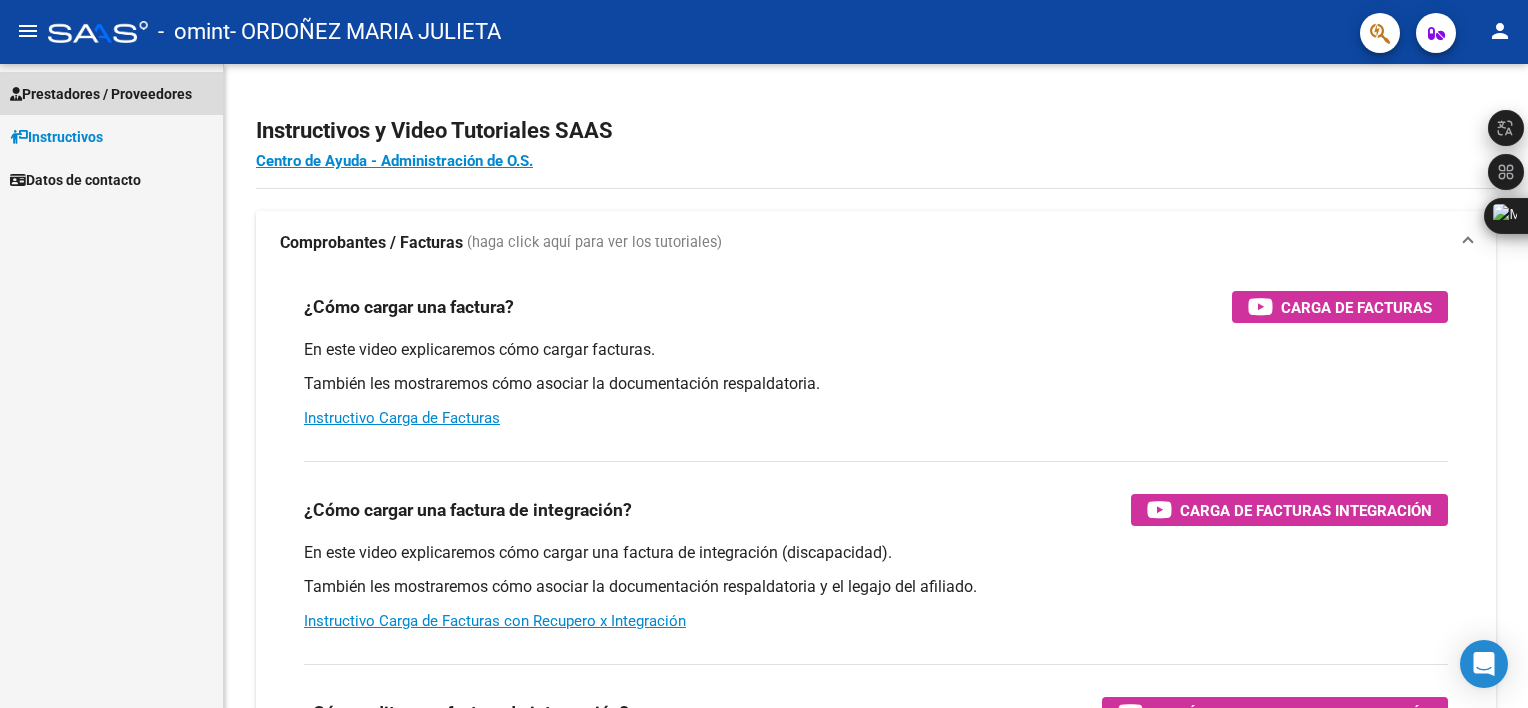 click on "Prestadores / Proveedores" at bounding box center (101, 94) 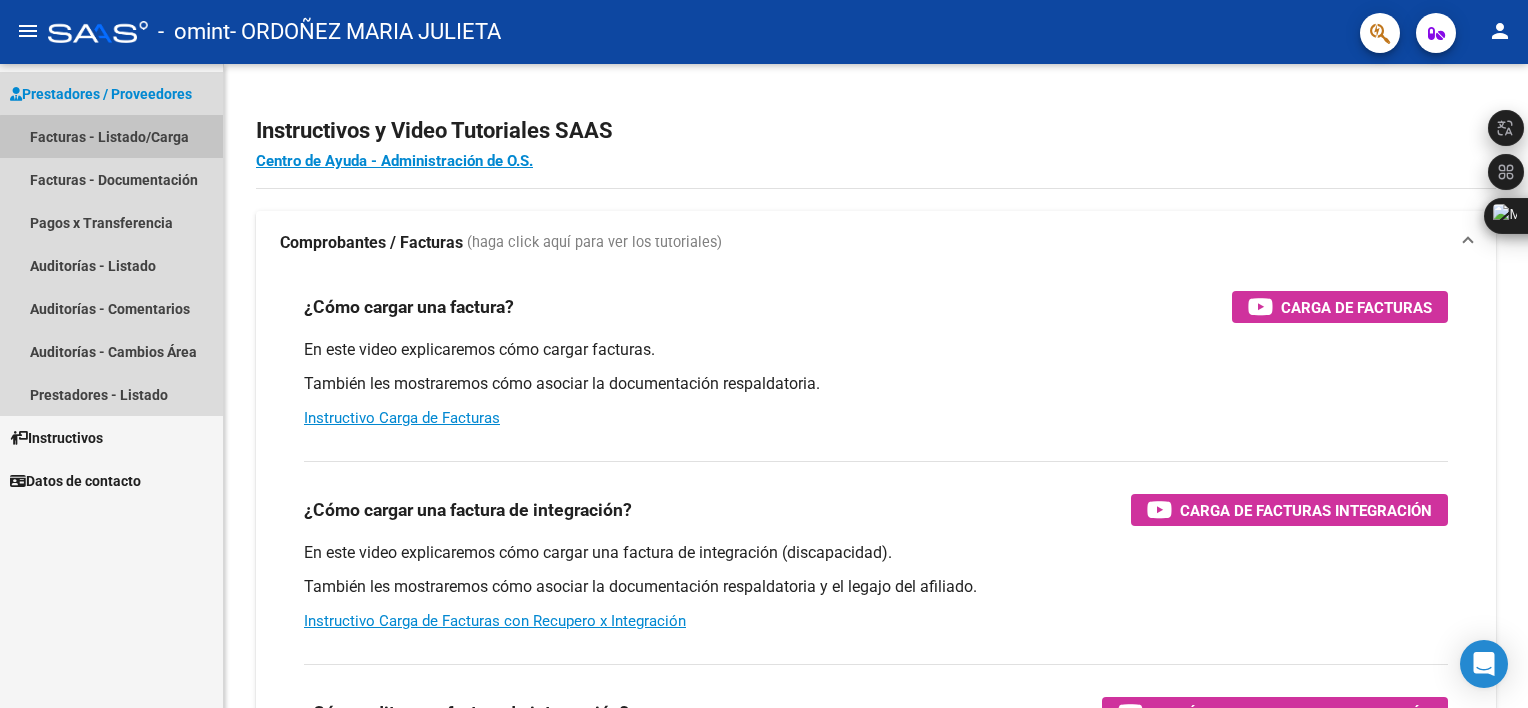 click on "Facturas - Listado/Carga" at bounding box center [111, 136] 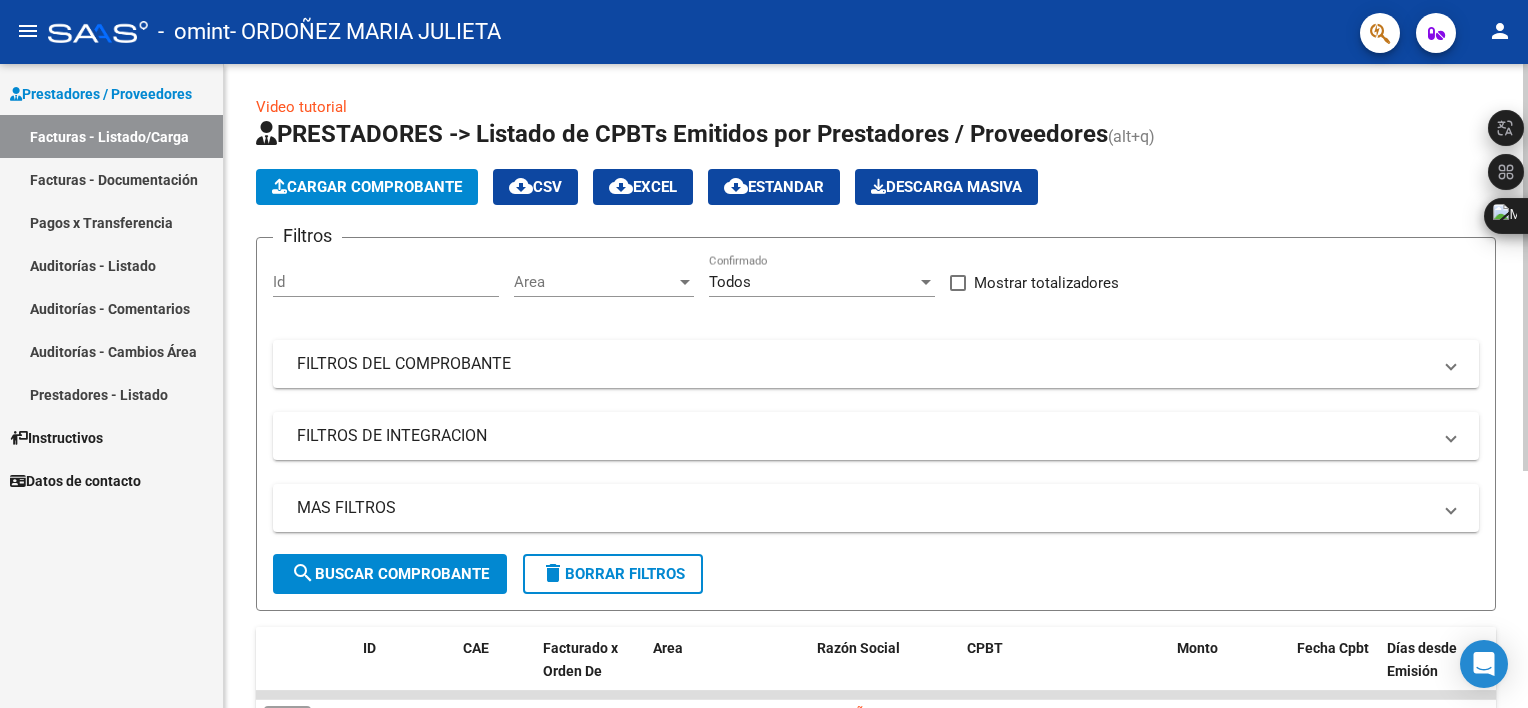 click on "menu -   omint   - ORDOÑEZ MARIA JULIETA person    Prestadores / Proveedores Facturas - Listado/Carga Facturas - Documentación Pagos x Transferencia Auditorías - Listado Auditorías - Comentarios Auditorías - Cambios Área Prestadores - Listado    Instructivos    Datos de contacto  Video tutorial   PRESTADORES -> Listado de CPBTs Emitidos por Prestadores / Proveedores (alt+q)   Cargar Comprobante
cloud_download  CSV  cloud_download  EXCEL  cloud_download  Estandar   Descarga Masiva
Filtros Id Area Area Todos Confirmado   Mostrar totalizadores   FILTROS DEL COMPROBANTE  Comprobante Tipo Comprobante Tipo Start date – End date Fec. Comprobante Desde / Hasta Días Emisión Desde(cant. días) Días Emisión Hasta(cant. días) CUIT / Razón Social Pto. Venta Nro. Comprobante Código SSS CAE Válido CAE Válido Todos Cargado Módulo Hosp. Todos Tiene facturacion Apócrifa Hospital Refes  FILTROS DE INTEGRACION  Período De Prestación Campos del Archivo de Rendición Devuelto x SSS (dr_envio)" at bounding box center [764, 354] 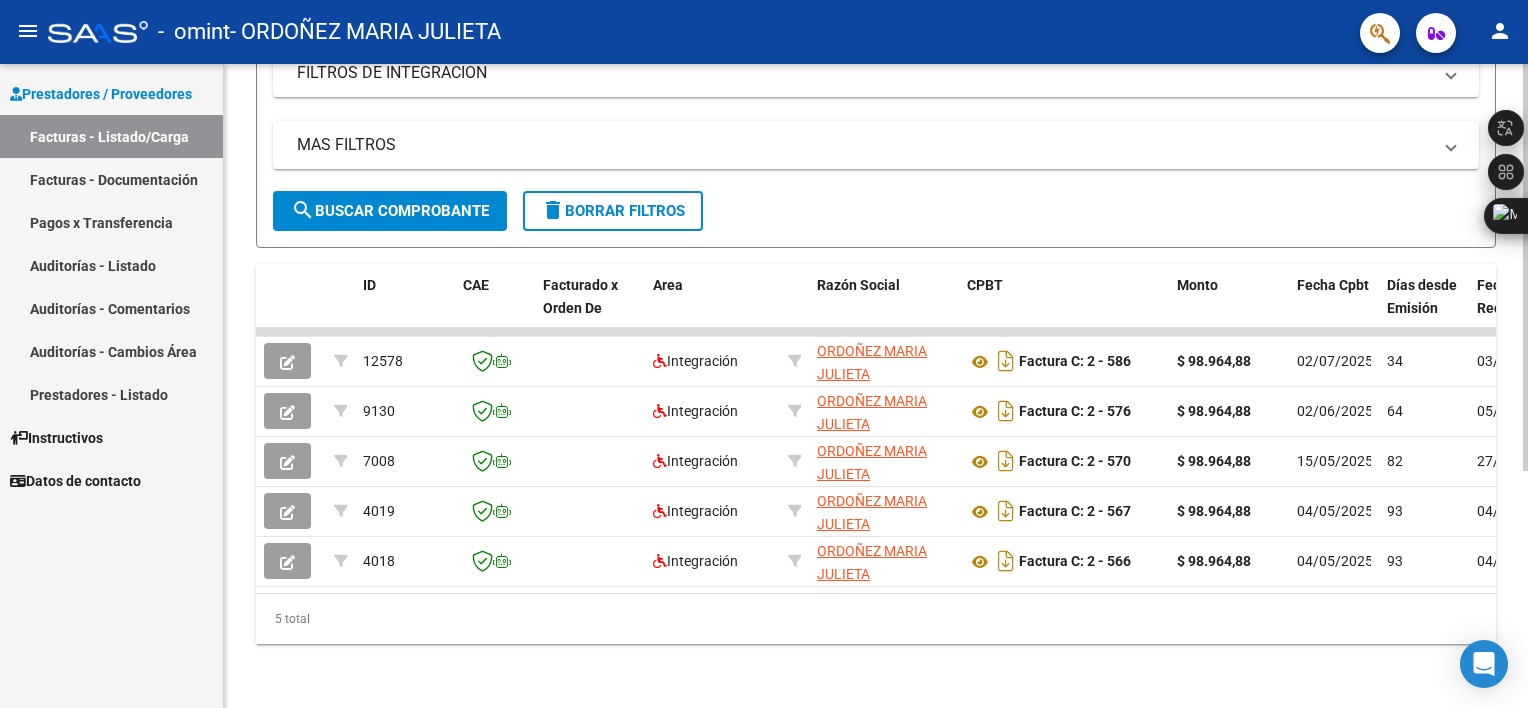 click on "menu -   omint   - ORDOÑEZ MARIA JULIETA person    Prestadores / Proveedores Facturas - Listado/Carga Facturas - Documentación Pagos x Transferencia Auditorías - Listado Auditorías - Comentarios Auditorías - Cambios Área Prestadores - Listado    Instructivos    Datos de contacto  Video tutorial   PRESTADORES -> Listado de CPBTs Emitidos por Prestadores / Proveedores (alt+q)   Cargar Comprobante
cloud_download  CSV  cloud_download  EXCEL  cloud_download  Estandar   Descarga Masiva
Filtros Id Area Area Todos Confirmado   Mostrar totalizadores   FILTROS DEL COMPROBANTE  Comprobante Tipo Comprobante Tipo Start date – End date Fec. Comprobante Desde / Hasta Días Emisión Desde(cant. días) Días Emisión Hasta(cant. días) CUIT / Razón Social Pto. Venta Nro. Comprobante Código SSS CAE Válido CAE Válido Todos Cargado Módulo Hosp. Todos Tiene facturacion Apócrifa Hospital Refes  FILTROS DE INTEGRACION  Período De Prestación Campos del Archivo de Rendición Devuelto x SSS (dr_envio)" at bounding box center [764, 354] 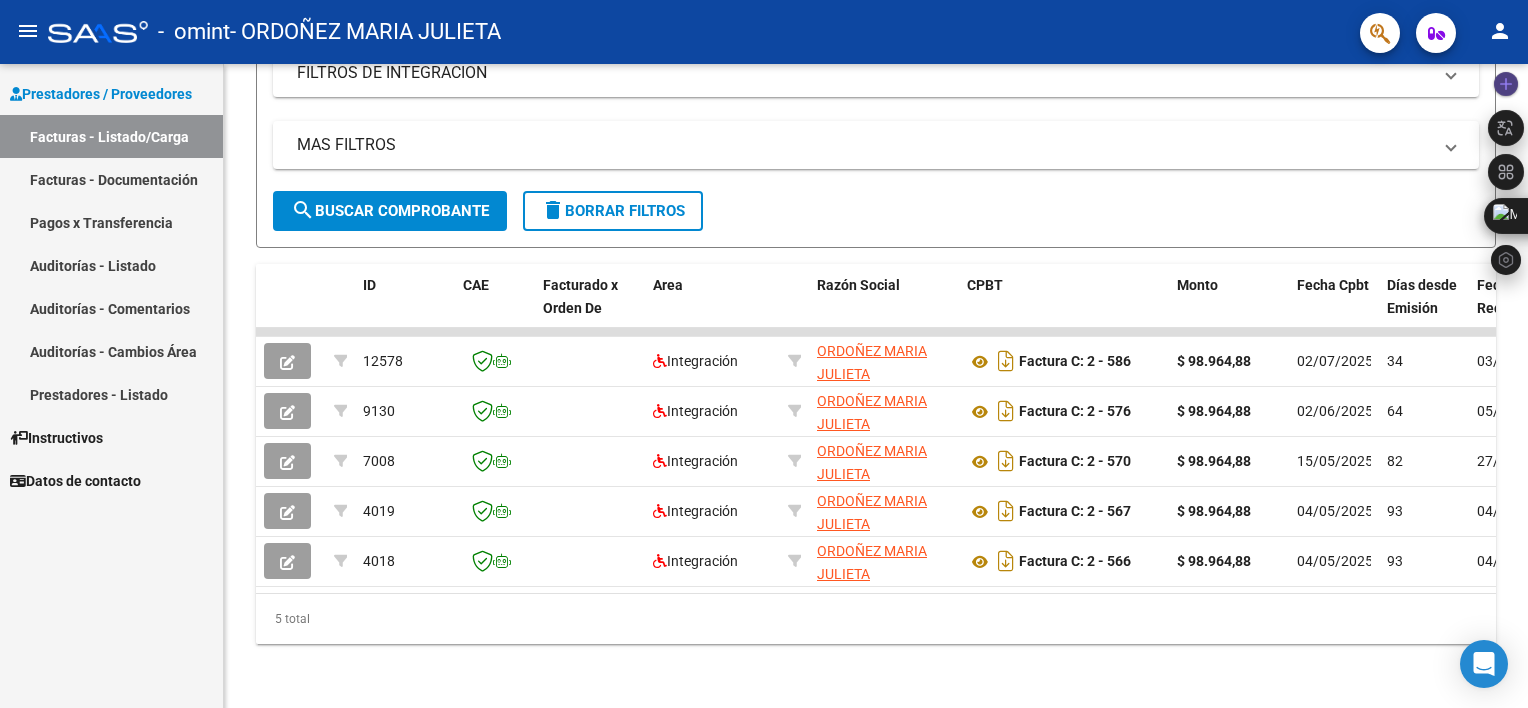 click on "menu -   omint   - ORDOÑEZ MARIA JULIETA person    Prestadores / Proveedores Facturas - Listado/Carga Facturas - Documentación Pagos x Transferencia Auditorías - Listado Auditorías - Comentarios Auditorías - Cambios Área Prestadores - Listado    Instructivos    Datos de contacto  Video tutorial   PRESTADORES -> Listado de CPBTs Emitidos por Prestadores / Proveedores (alt+q)   Cargar Comprobante
cloud_download  CSV  cloud_download  EXCEL  cloud_download  Estandar   Descarga Masiva
Filtros Id Area Area Todos Confirmado   Mostrar totalizadores   FILTROS DEL COMPROBANTE  Comprobante Tipo Comprobante Tipo Start date – End date Fec. Comprobante Desde / Hasta Días Emisión Desde(cant. días) Días Emisión Hasta(cant. días) CUIT / Razón Social Pto. Venta Nro. Comprobante Código SSS CAE Válido CAE Válido Todos Cargado Módulo Hosp. Todos Tiene facturacion Apócrifa Hospital Refes  FILTROS DE INTEGRACION  Período De Prestación Campos del Archivo de Rendición Devuelto x SSS (dr_envio)" at bounding box center (764, 354) 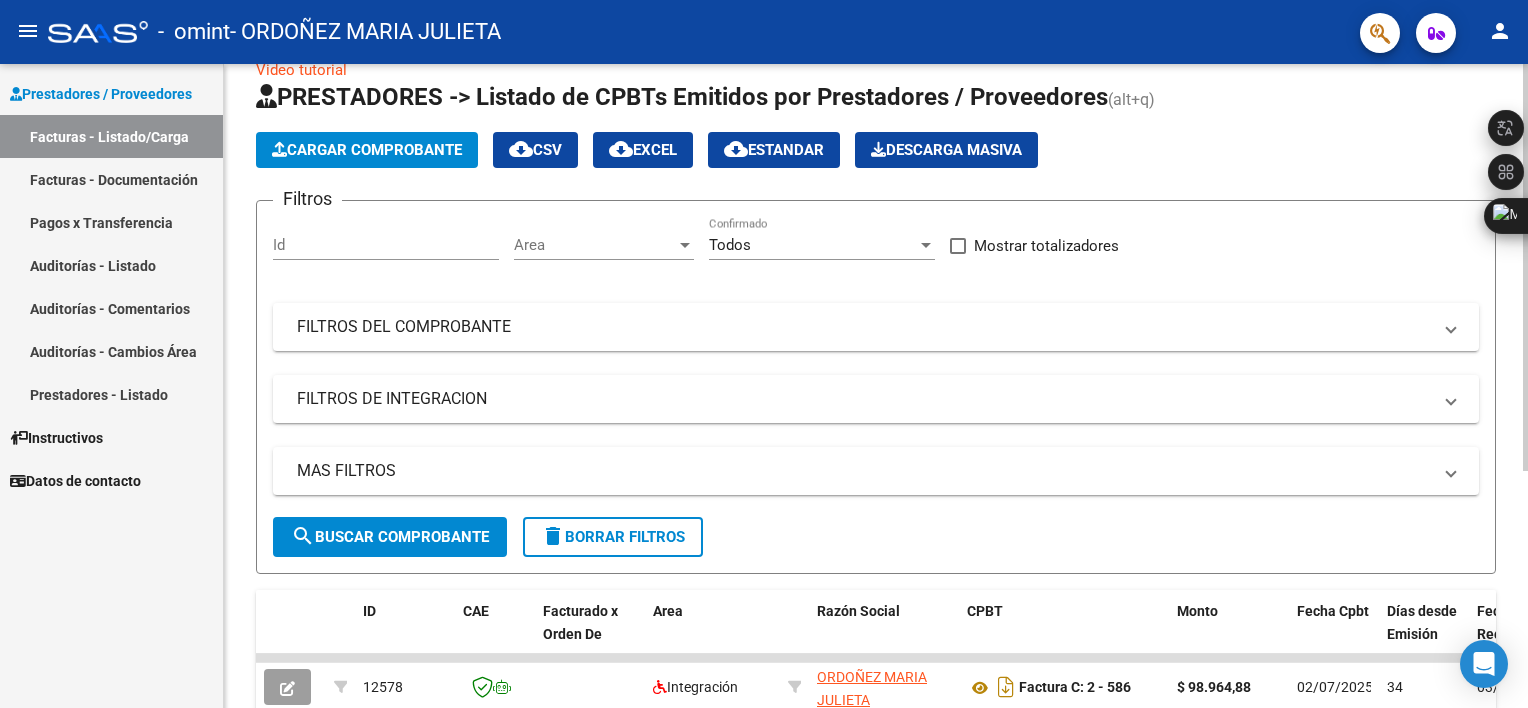 scroll, scrollTop: 24, scrollLeft: 0, axis: vertical 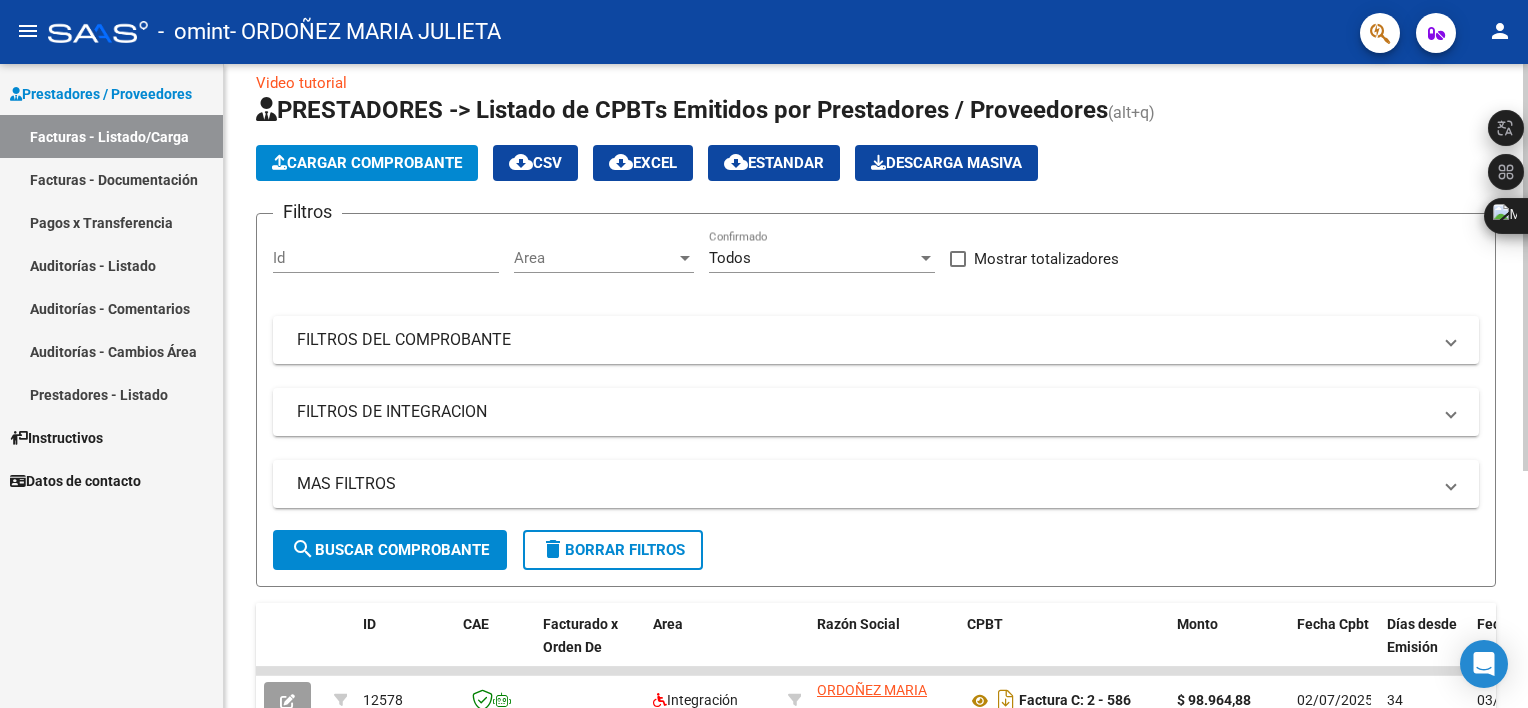 click on "menu -   omint   - ORDOÑEZ MARIA JULIETA person    Prestadores / Proveedores Facturas - Listado/Carga Facturas - Documentación Pagos x Transferencia Auditorías - Listado Auditorías - Comentarios Auditorías - Cambios Área Prestadores - Listado    Instructivos    Datos de contacto  Video tutorial   PRESTADORES -> Listado de CPBTs Emitidos por Prestadores / Proveedores (alt+q)   Cargar Comprobante
cloud_download  CSV  cloud_download  EXCEL  cloud_download  Estandar   Descarga Masiva
Filtros Id Area Area Todos Confirmado   Mostrar totalizadores   FILTROS DEL COMPROBANTE  Comprobante Tipo Comprobante Tipo Start date – End date Fec. Comprobante Desde / Hasta Días Emisión Desde(cant. días) Días Emisión Hasta(cant. días) CUIT / Razón Social Pto. Venta Nro. Comprobante Código SSS CAE Válido CAE Válido Todos Cargado Módulo Hosp. Todos Tiene facturacion Apócrifa Hospital Refes  FILTROS DE INTEGRACION  Período De Prestación Campos del Archivo de Rendición Devuelto x SSS (dr_envio)" at bounding box center (764, 354) 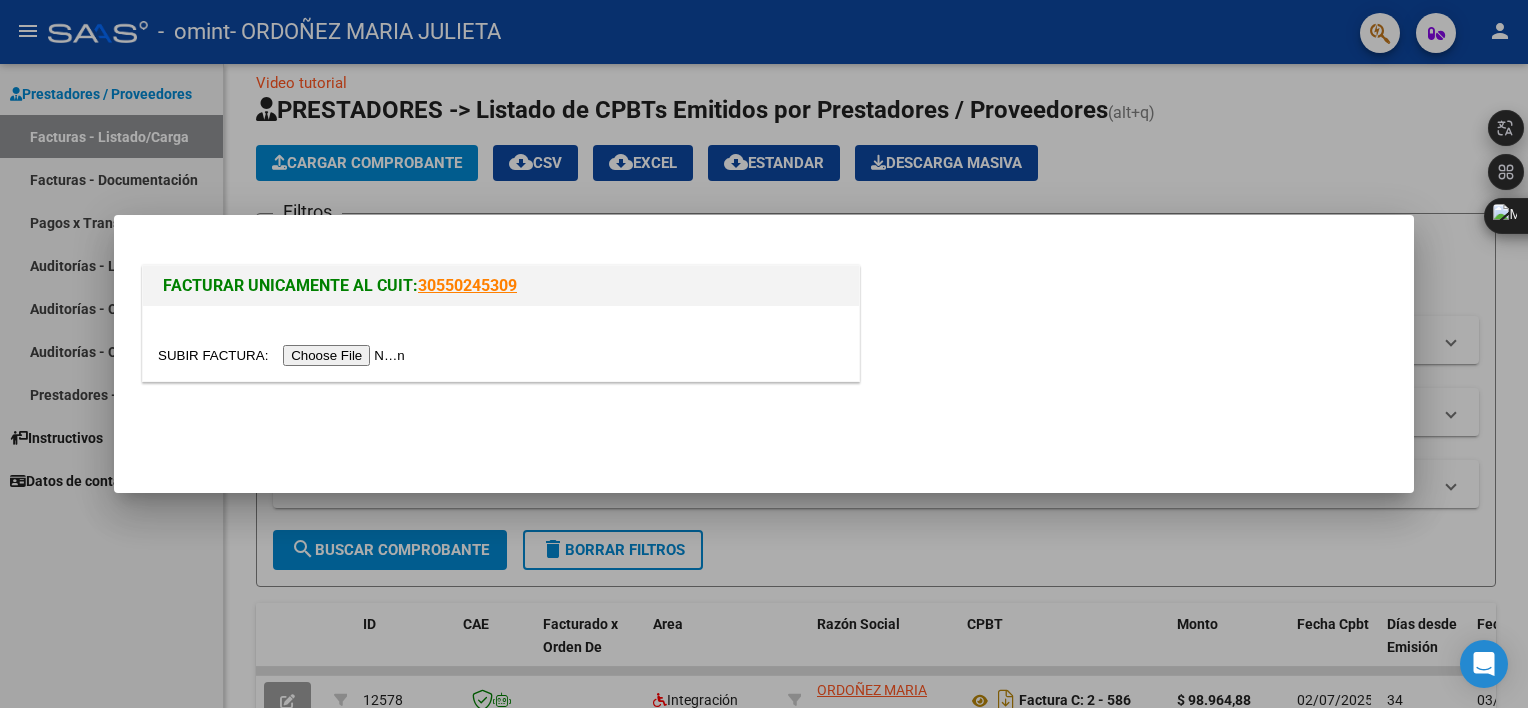 click at bounding box center (284, 355) 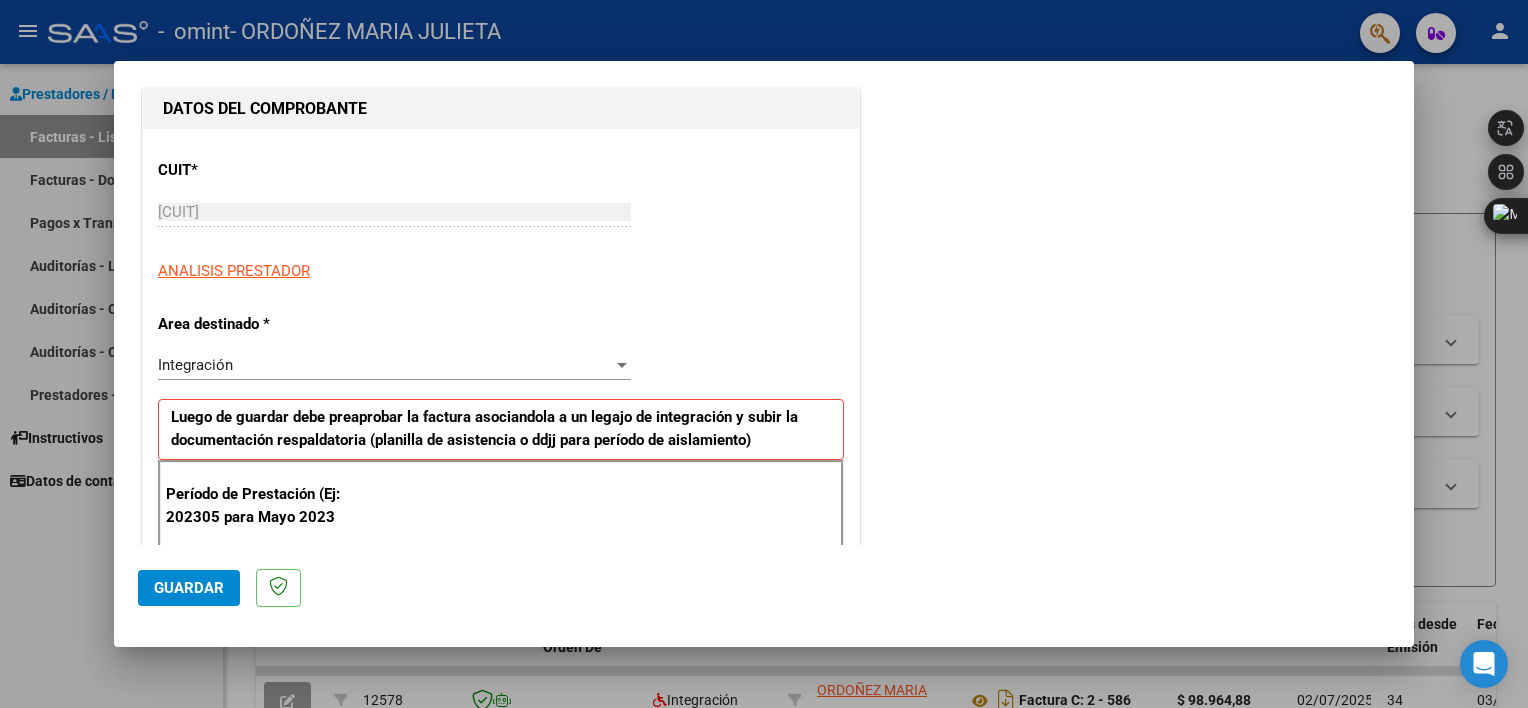 scroll, scrollTop: 216, scrollLeft: 0, axis: vertical 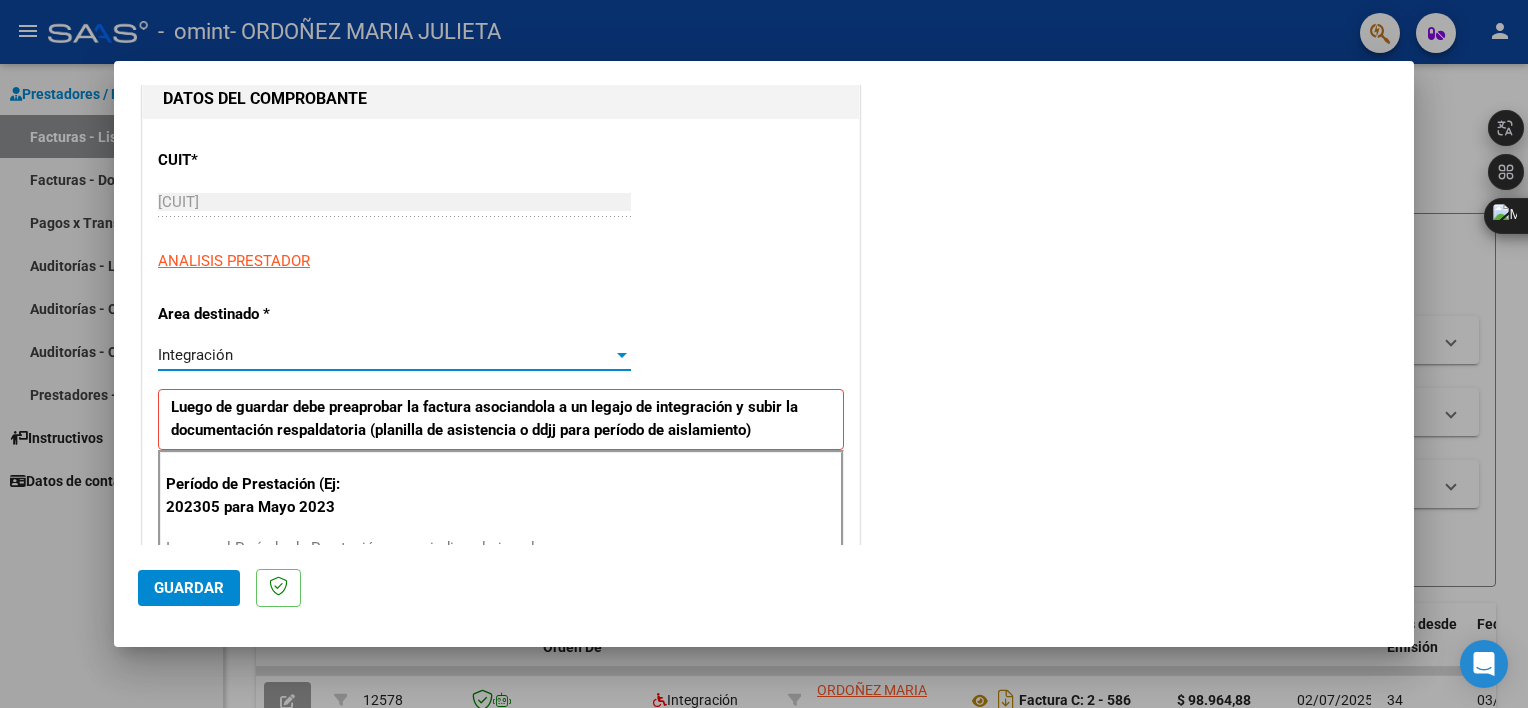 click at bounding box center (622, 355) 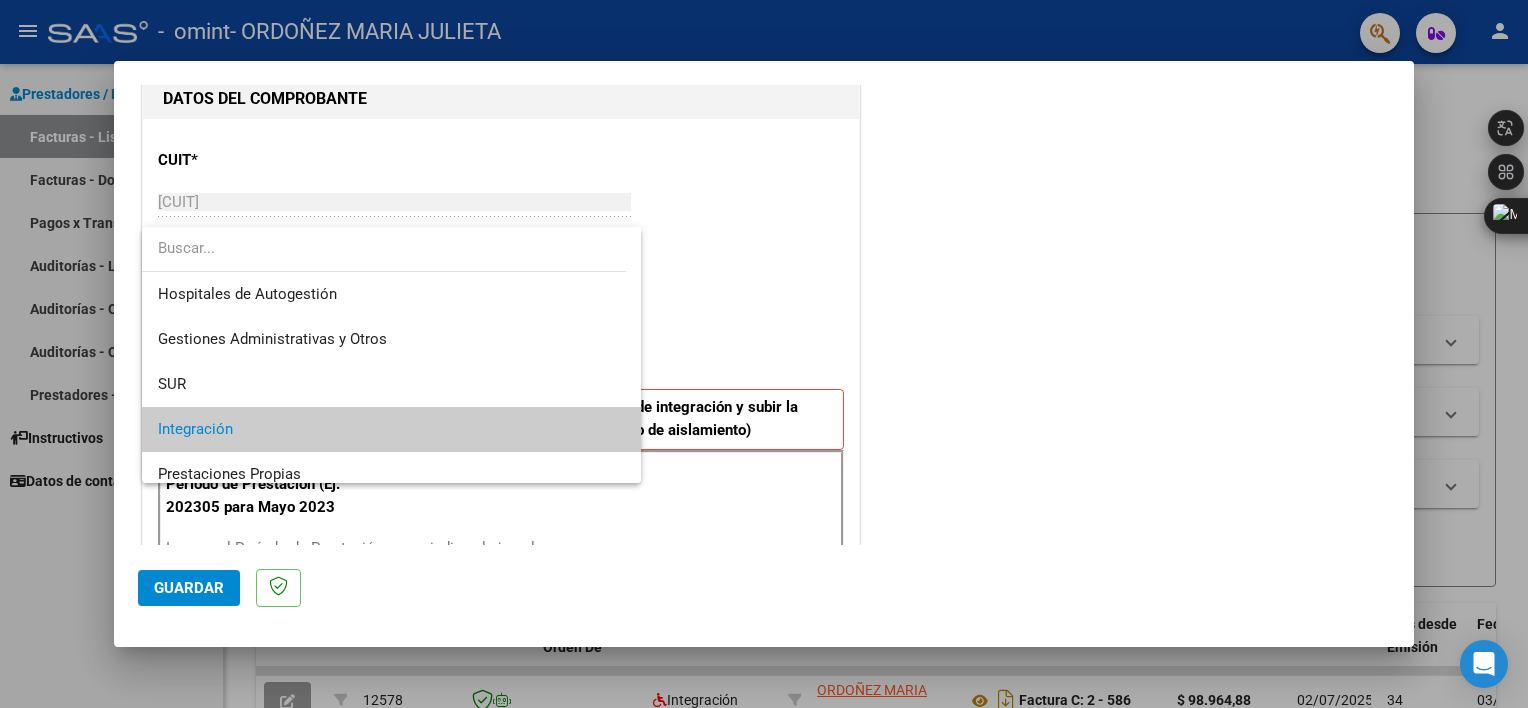 scroll, scrollTop: 74, scrollLeft: 0, axis: vertical 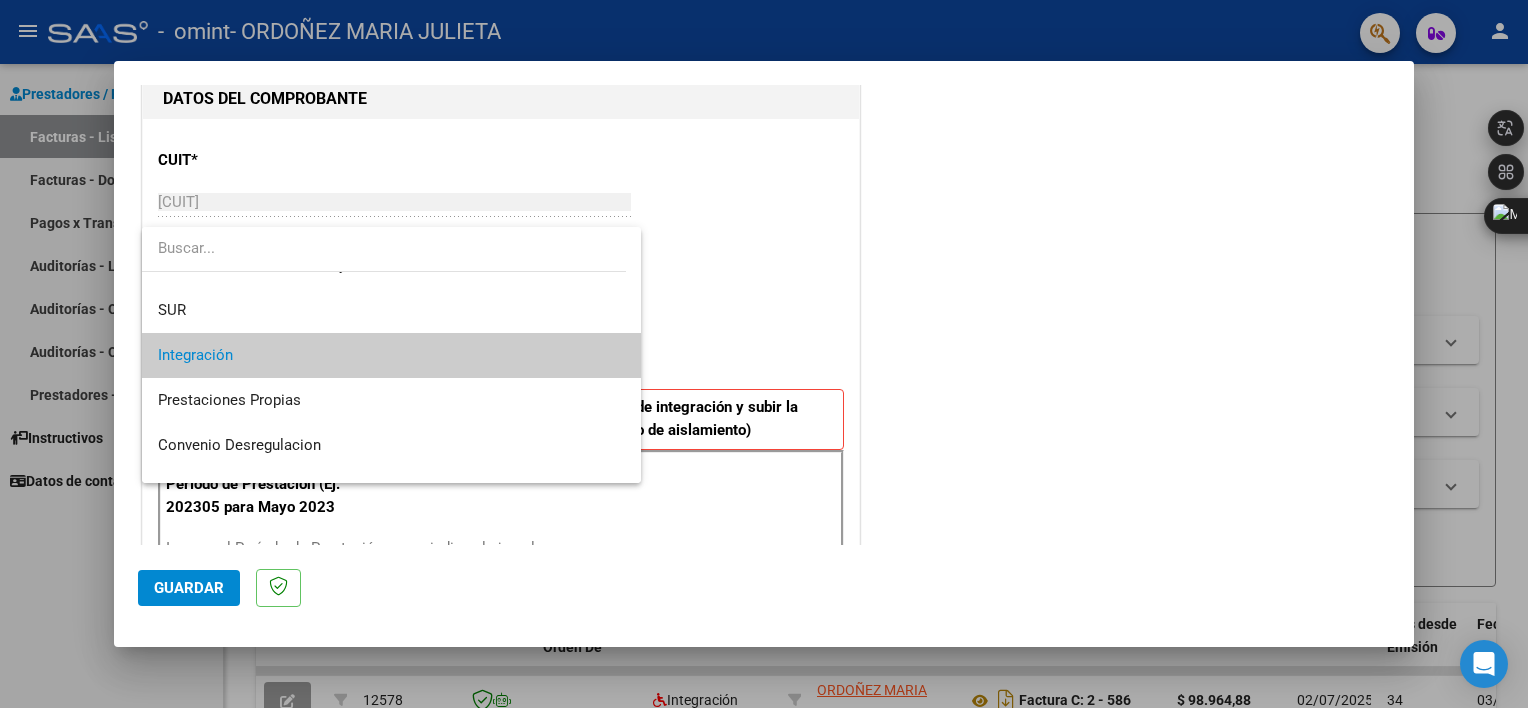 click on "Integración" at bounding box center (392, 355) 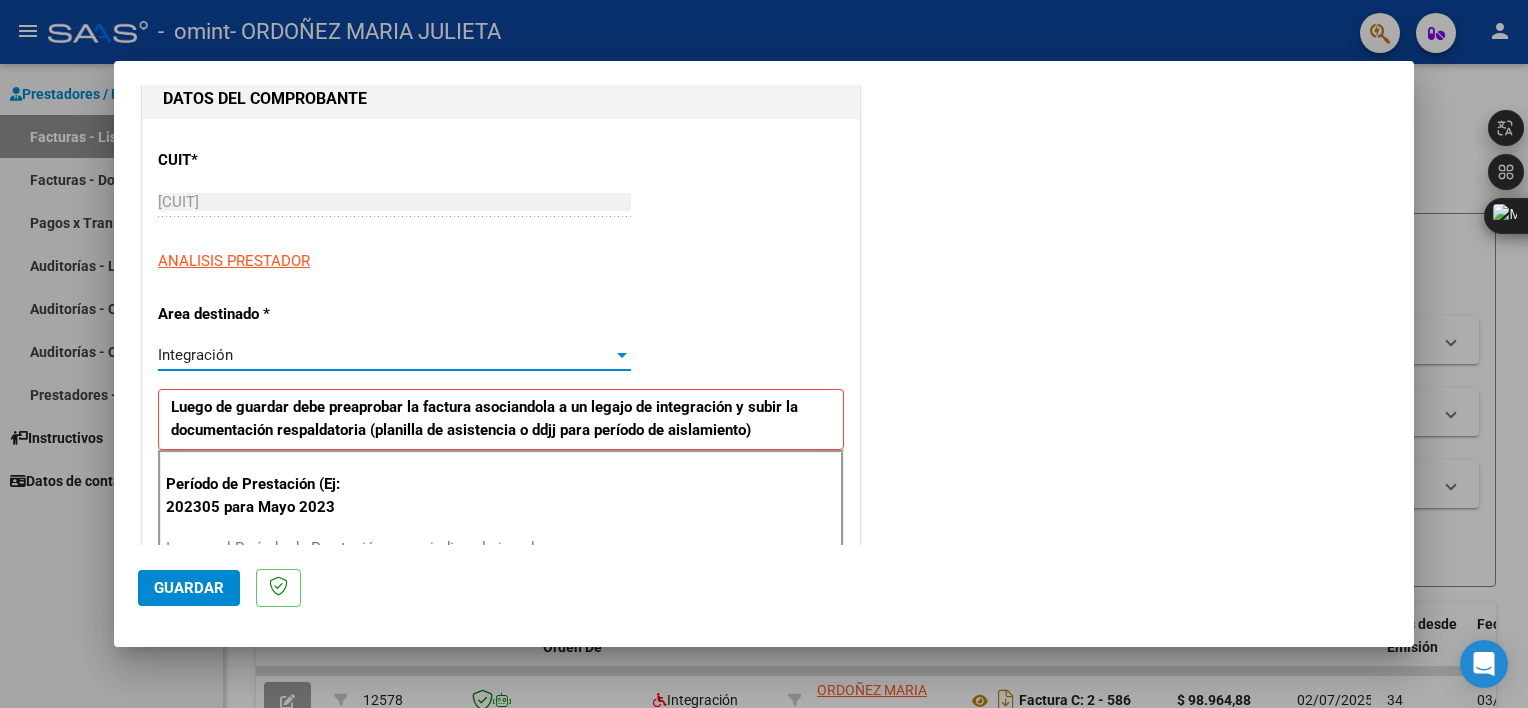 click at bounding box center (622, 355) 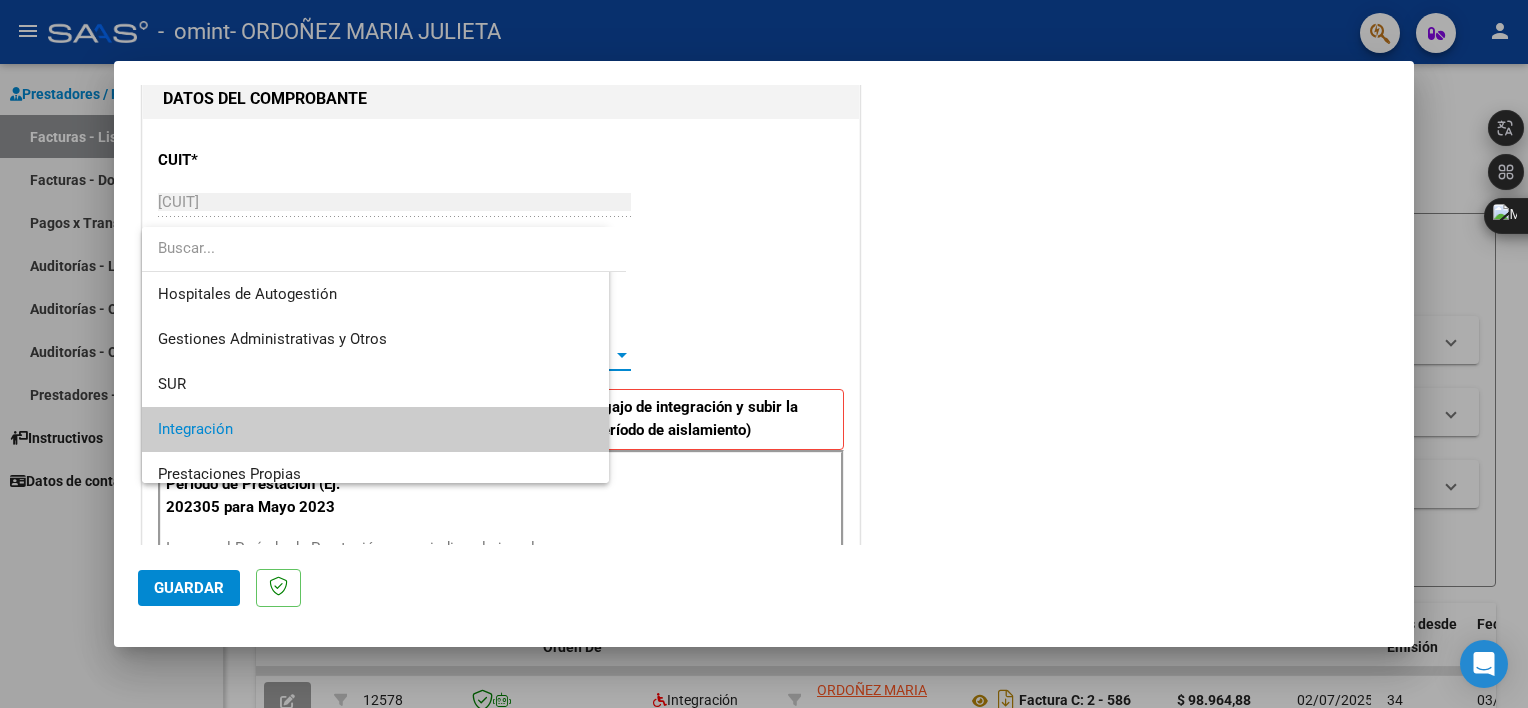 scroll, scrollTop: 74, scrollLeft: 0, axis: vertical 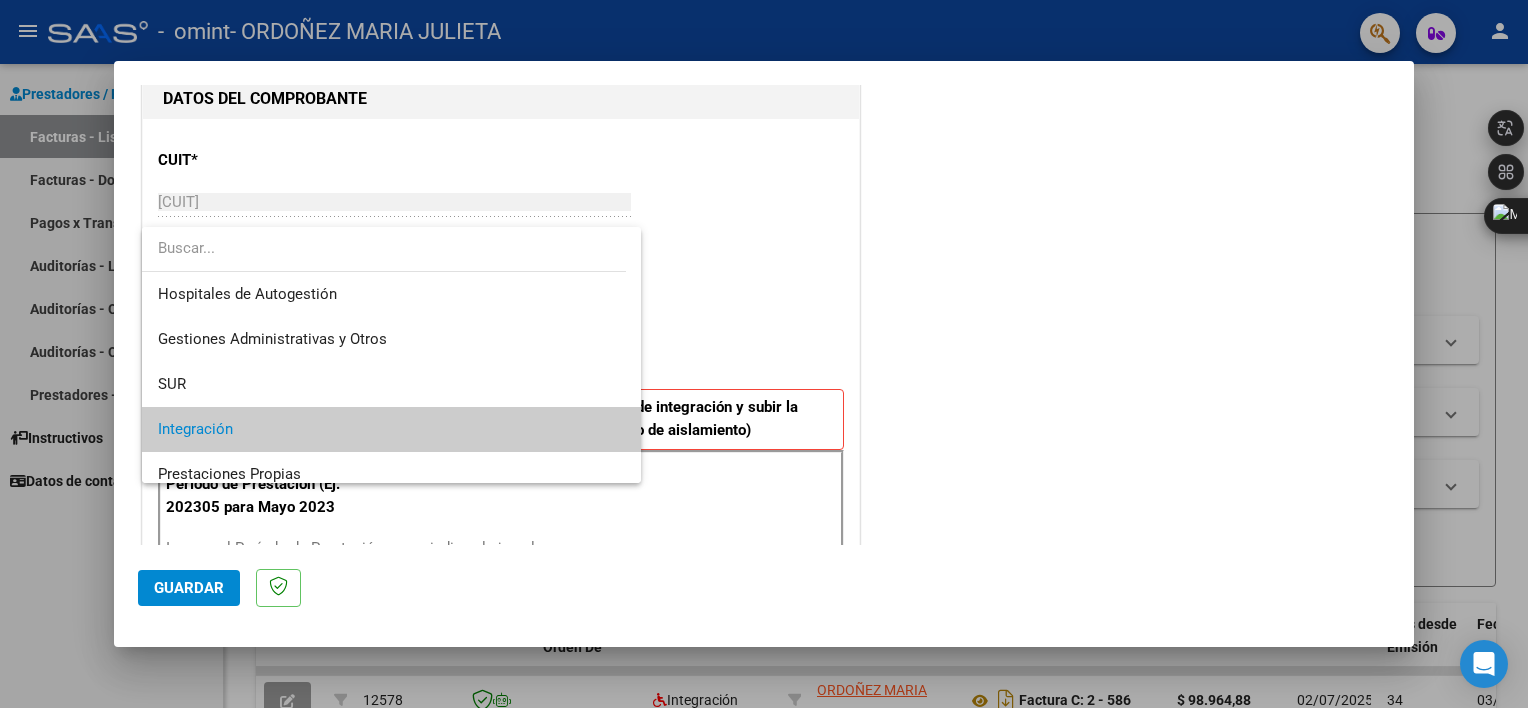 click on "Integración" at bounding box center (392, 429) 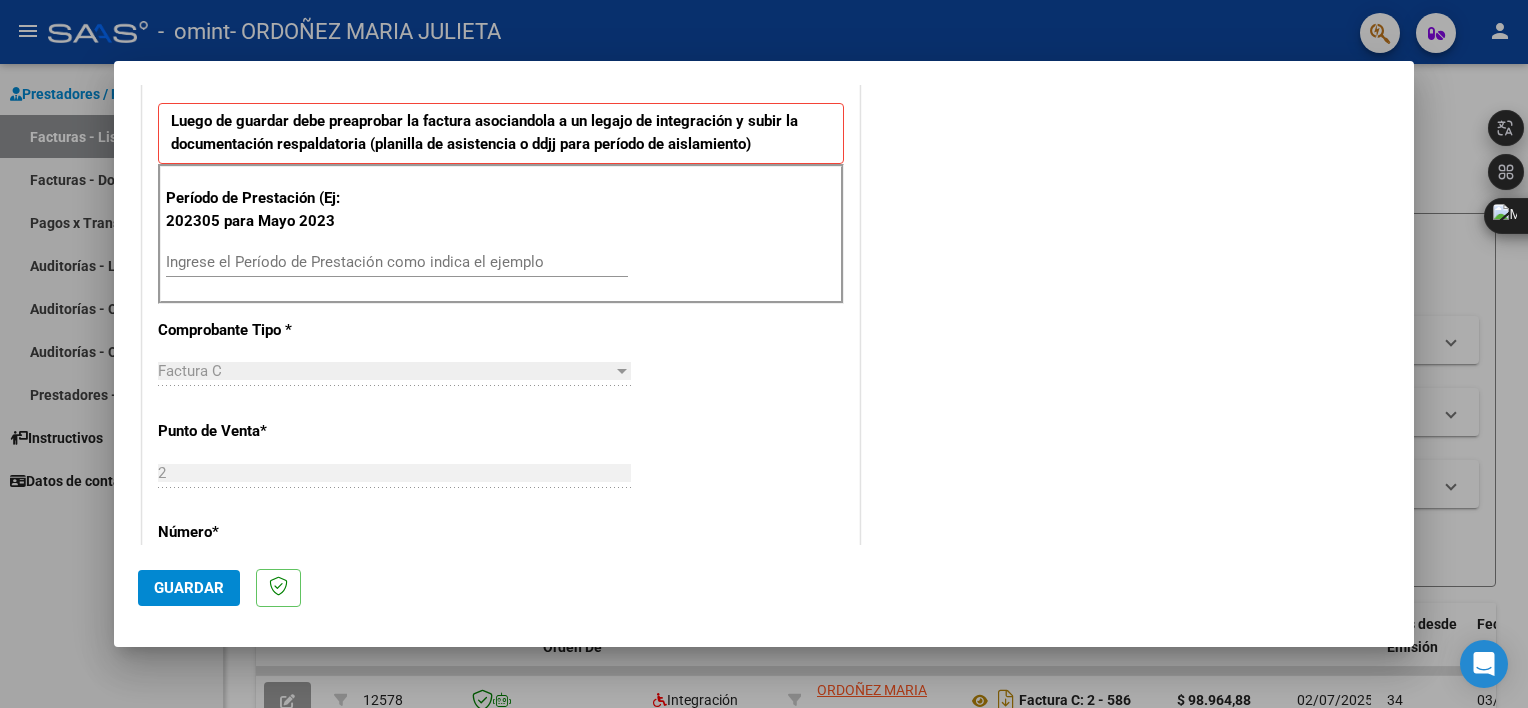 scroll, scrollTop: 545, scrollLeft: 0, axis: vertical 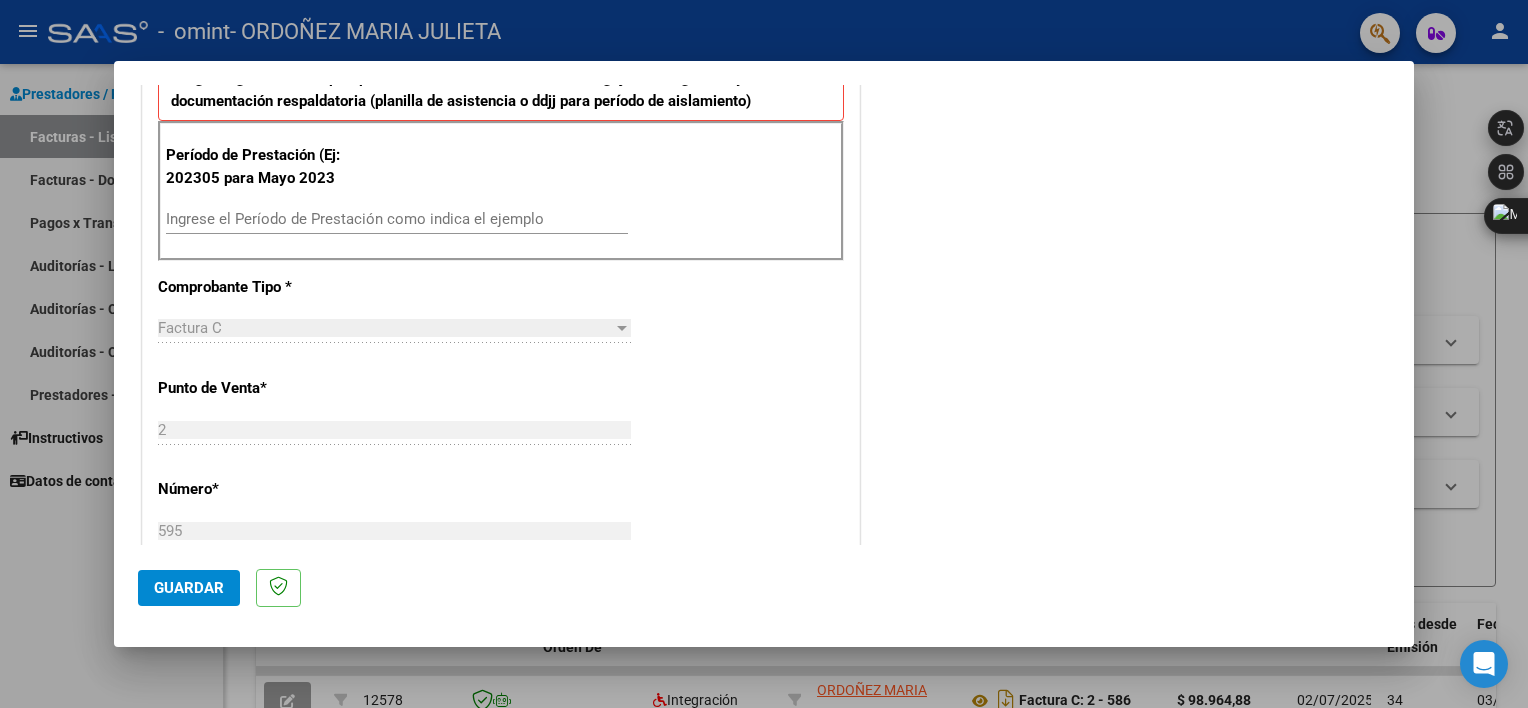 click on "Ingrese el Período de Prestación como indica el ejemplo" at bounding box center [397, 219] 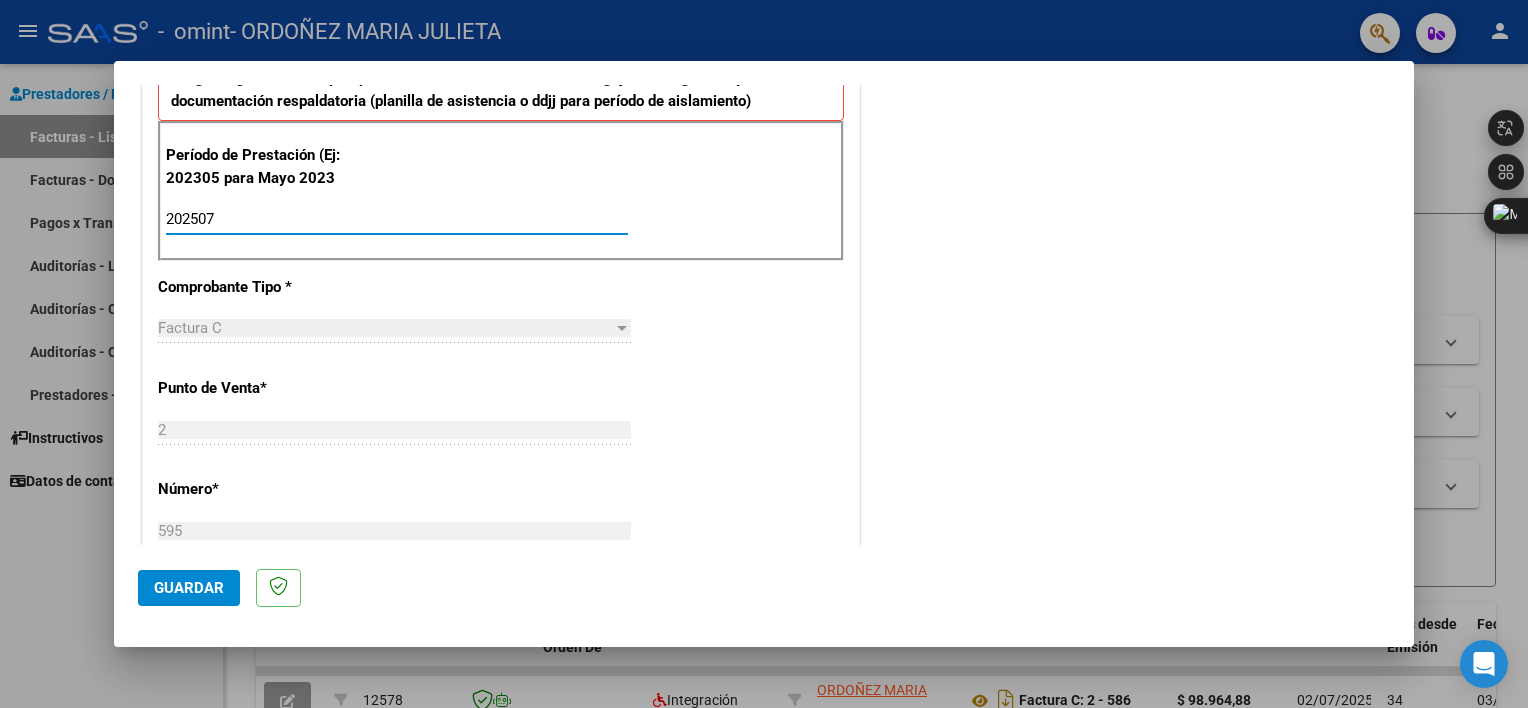 type on "202507" 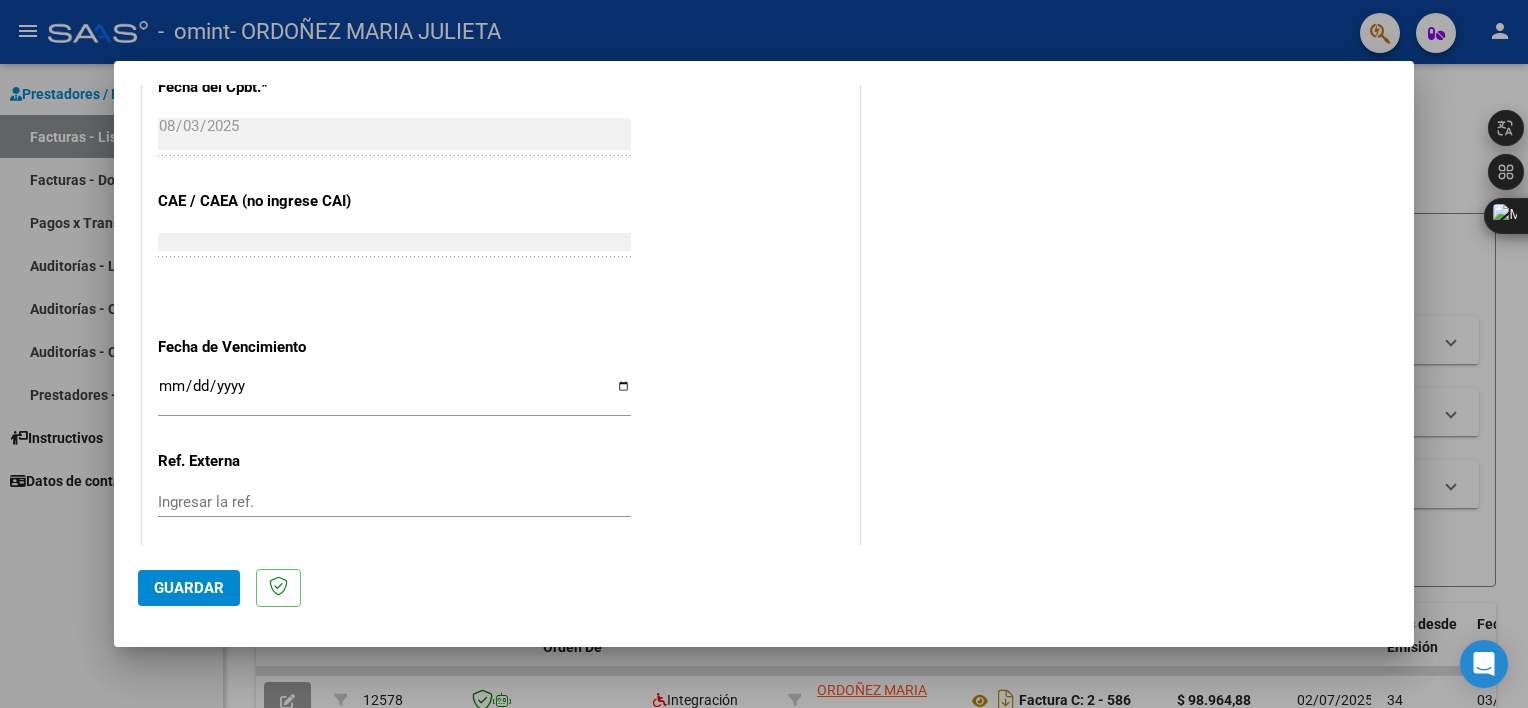 scroll, scrollTop: 1173, scrollLeft: 0, axis: vertical 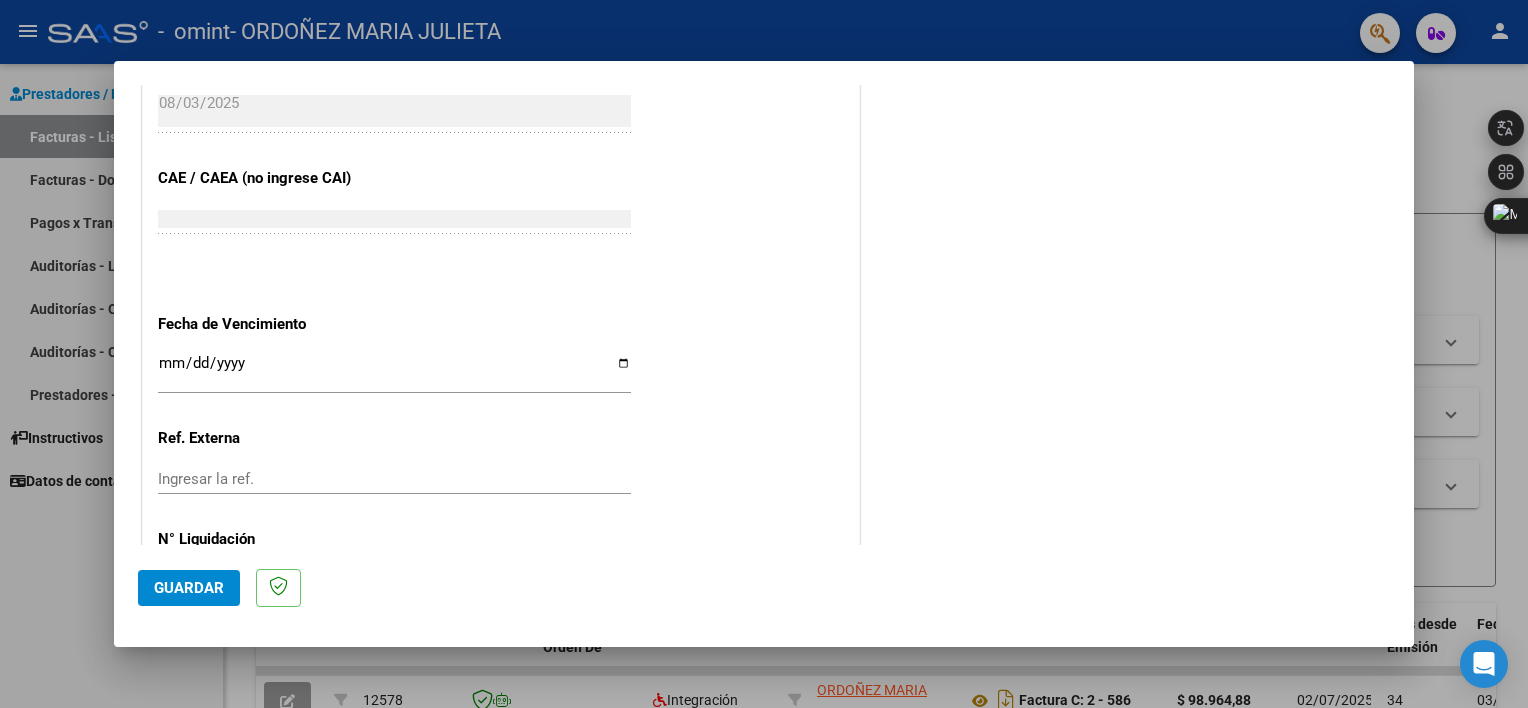 click on "Ingresar la fecha" at bounding box center [394, 371] 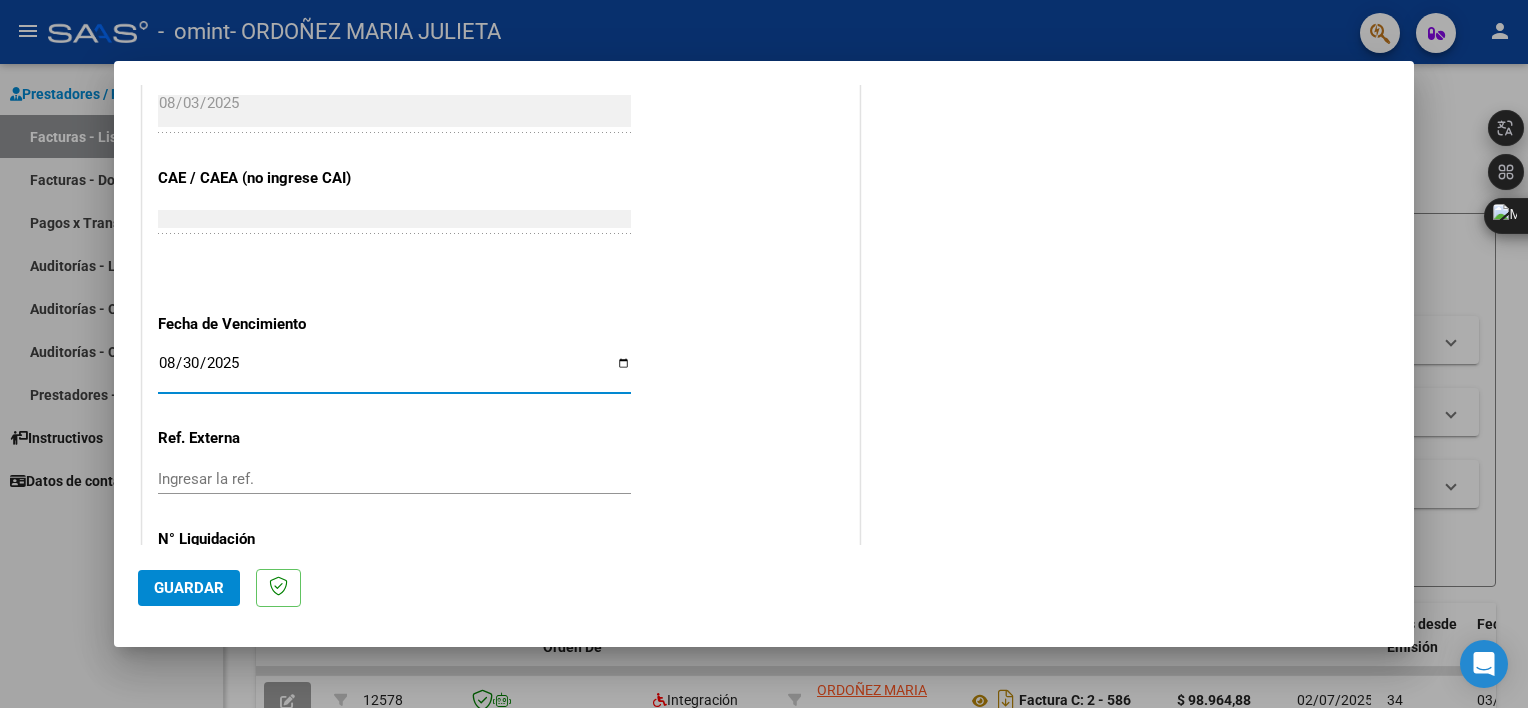 type on "2025-08-30" 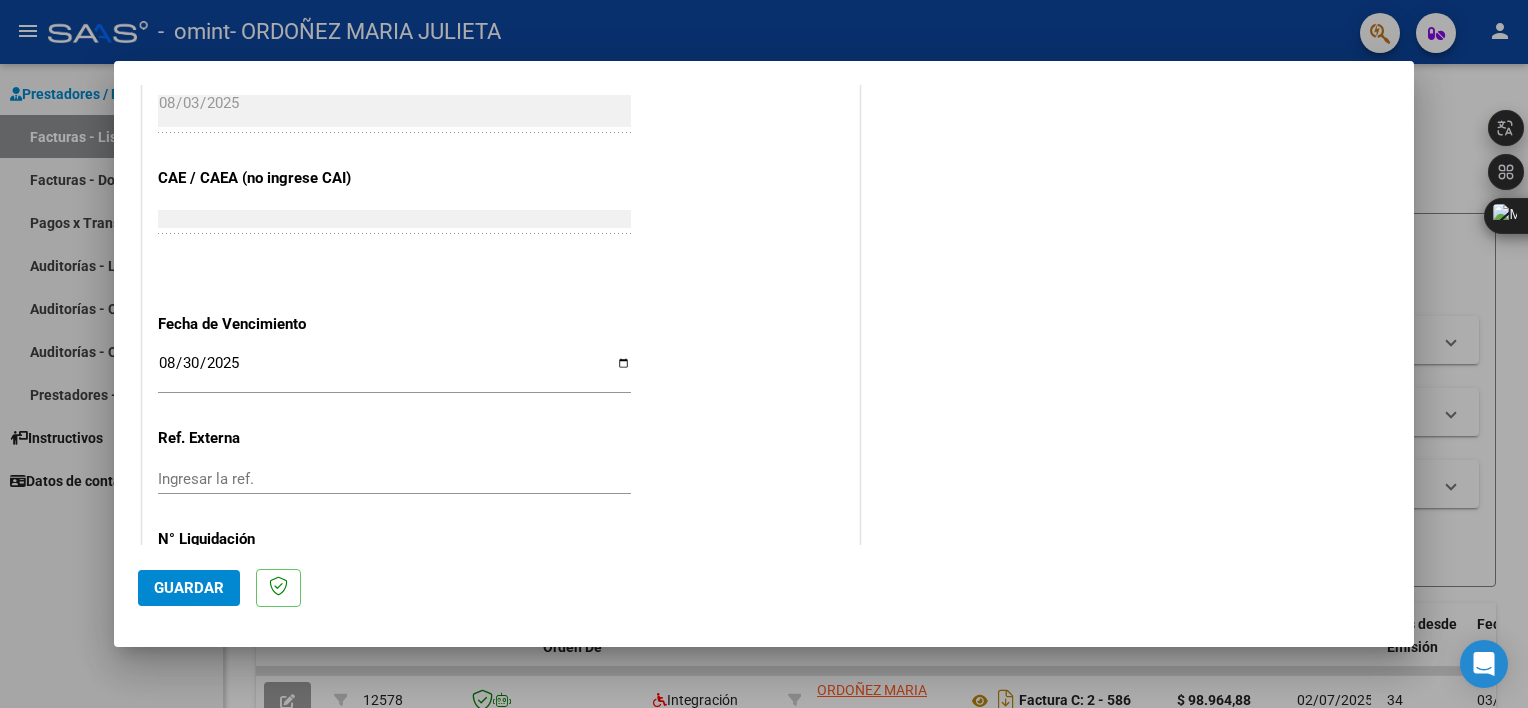 scroll, scrollTop: 1260, scrollLeft: 0, axis: vertical 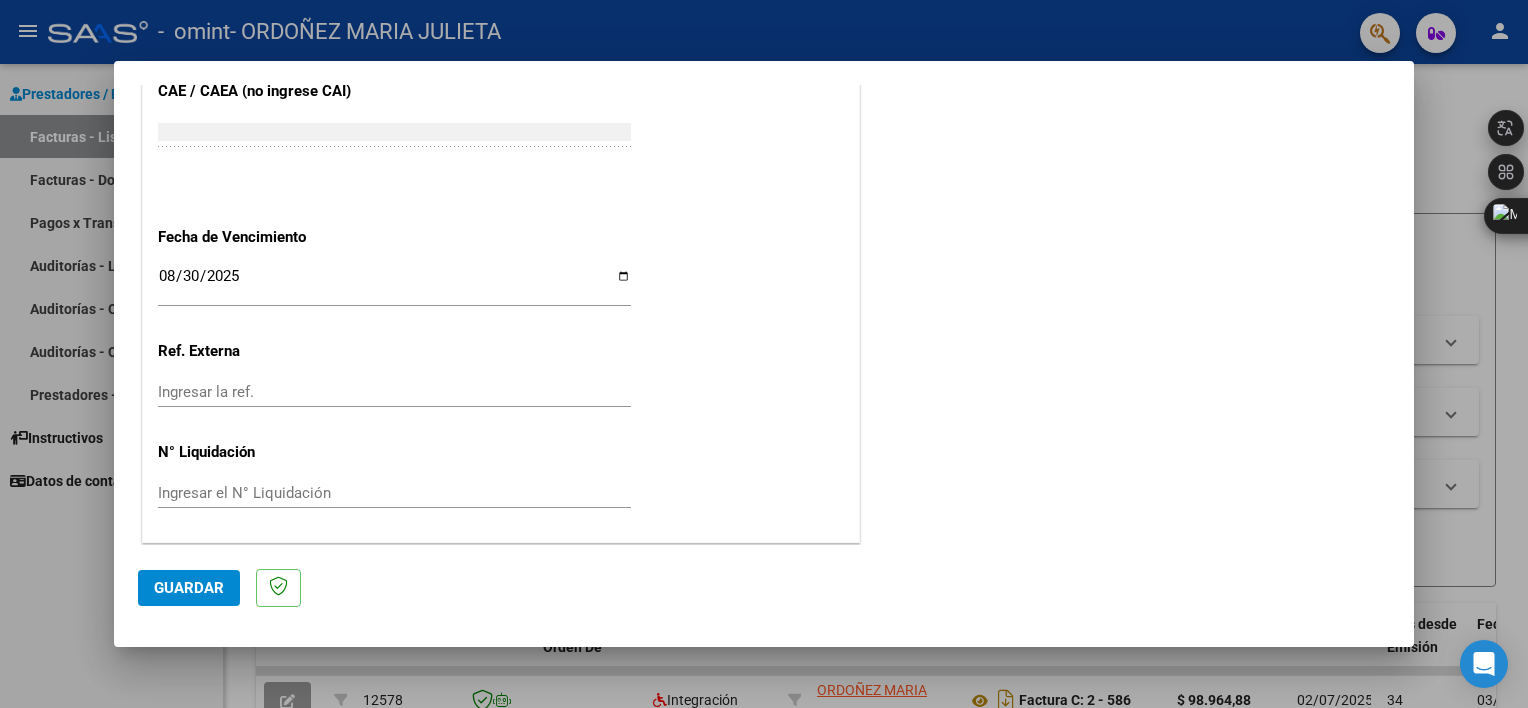 click on "Ingresar el N° Liquidación" 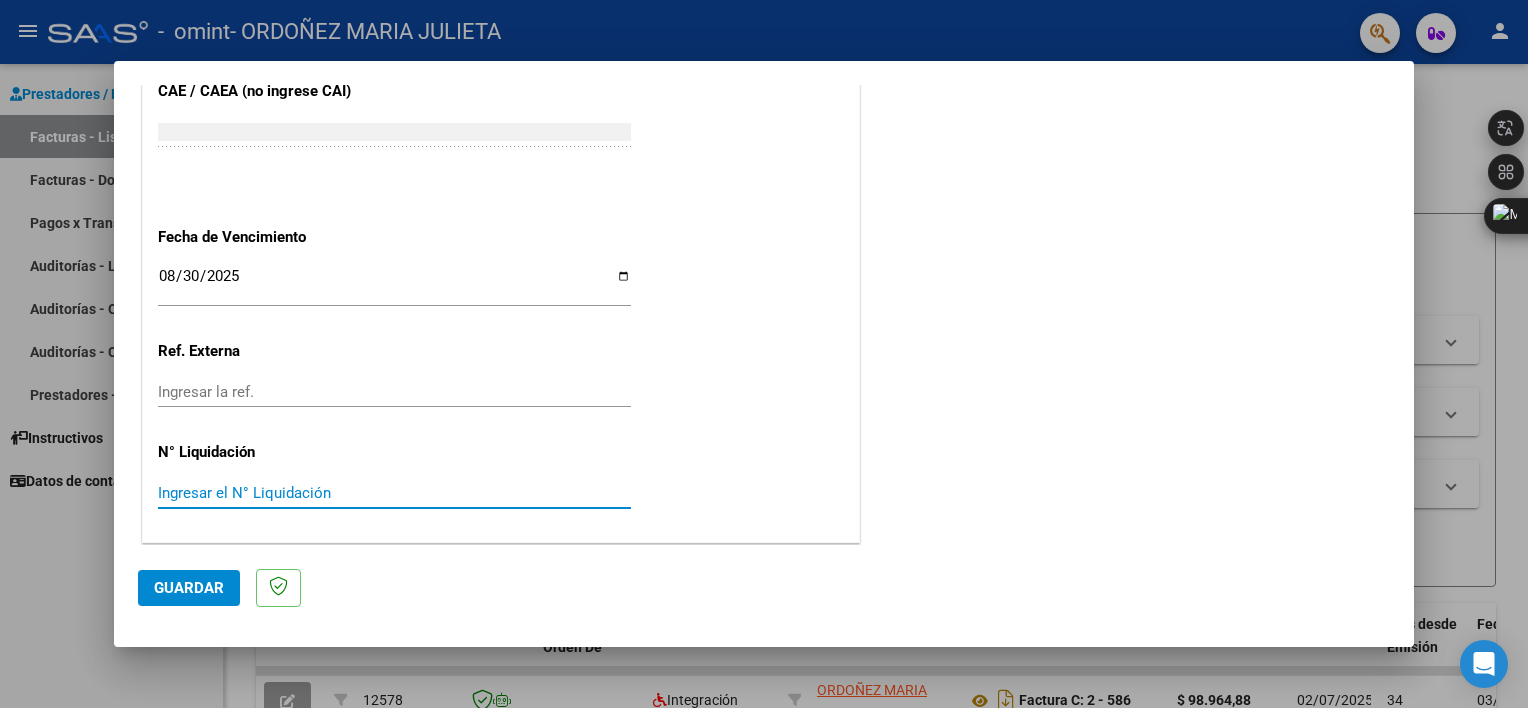 click on "Guardar" 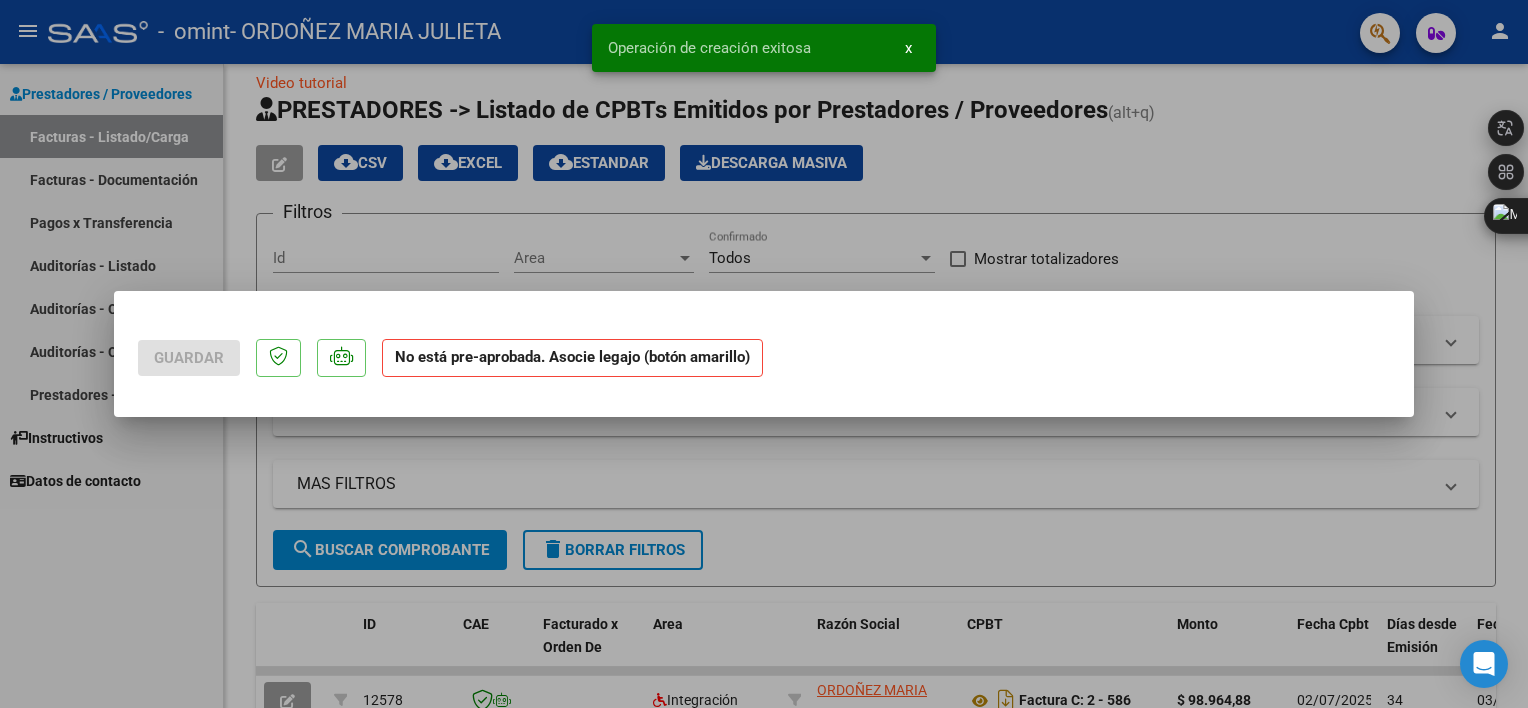 scroll, scrollTop: 0, scrollLeft: 0, axis: both 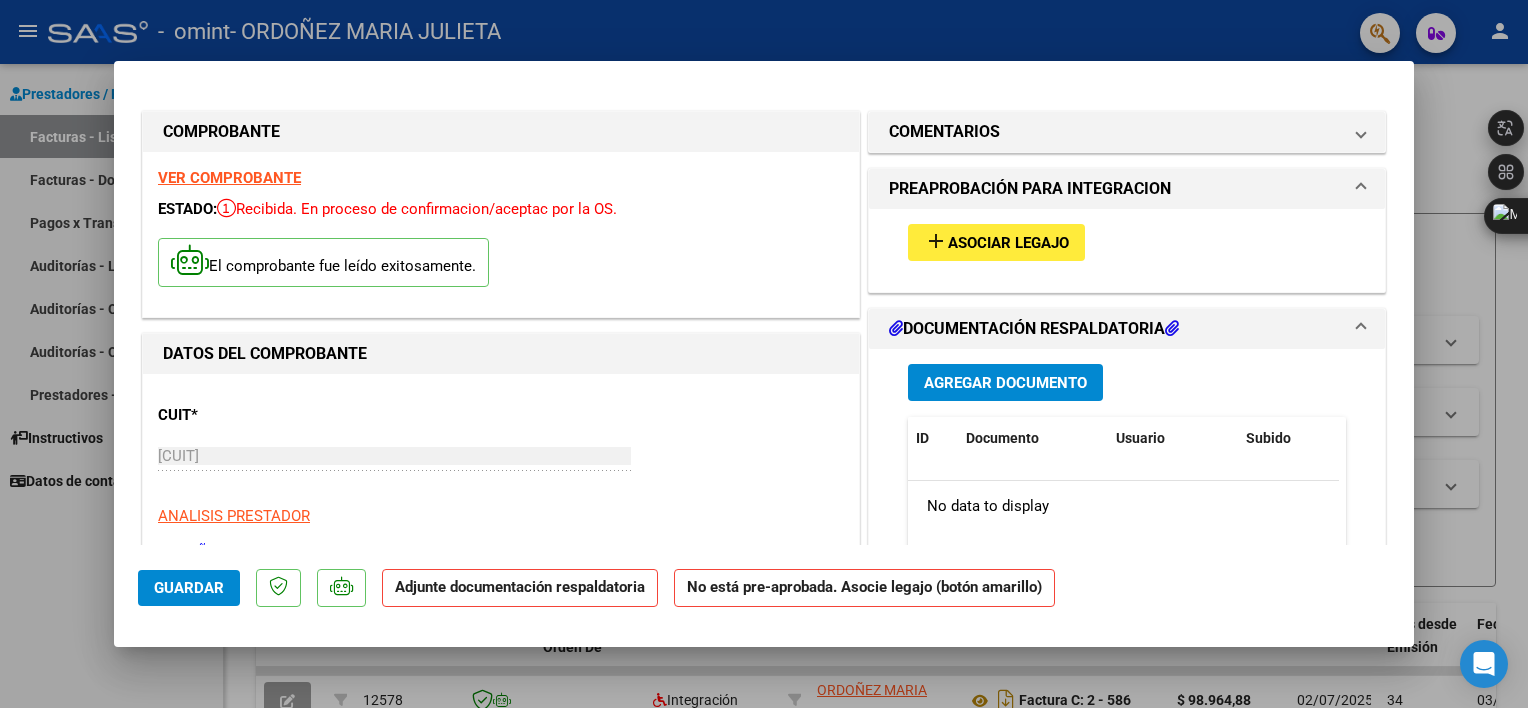 click on "Asociar Legajo" at bounding box center (1008, 243) 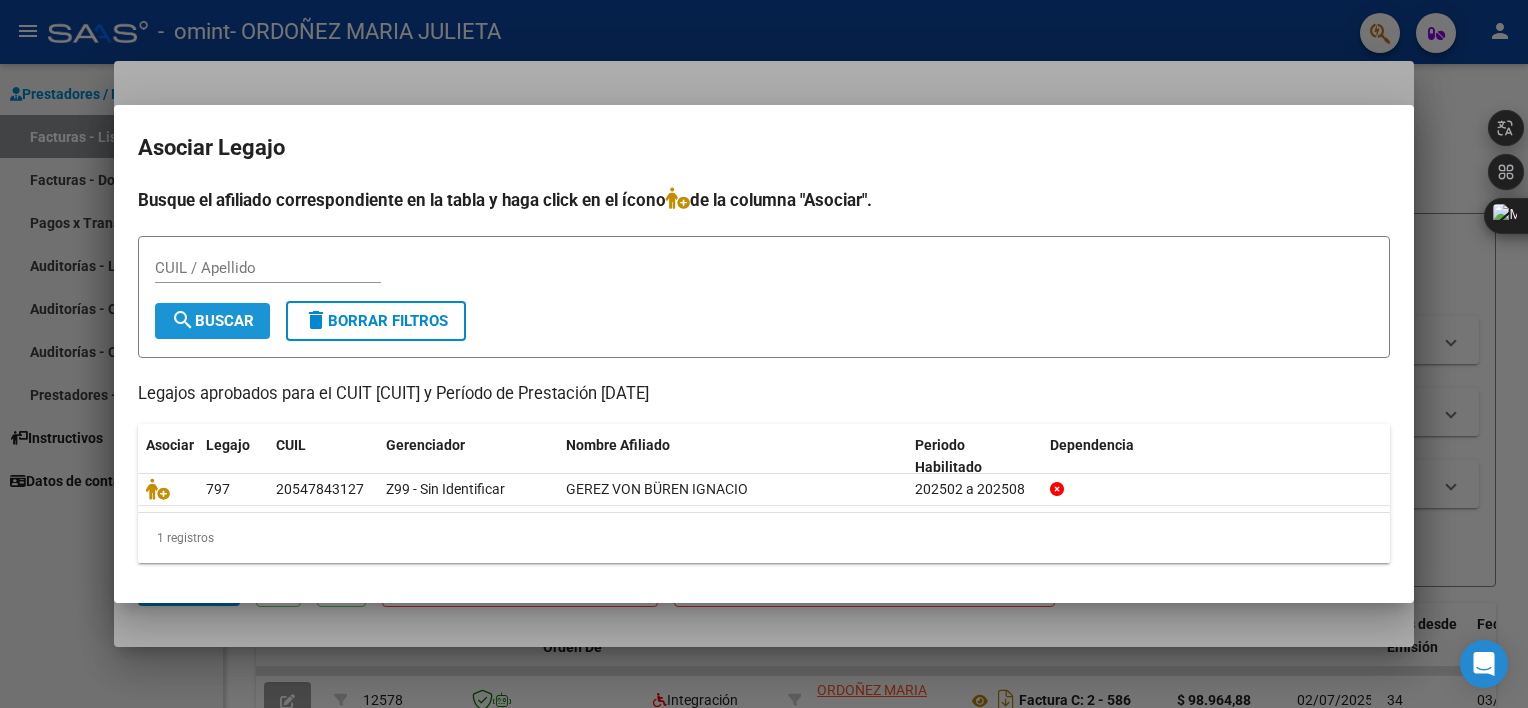 click on "search  Buscar" at bounding box center [212, 321] 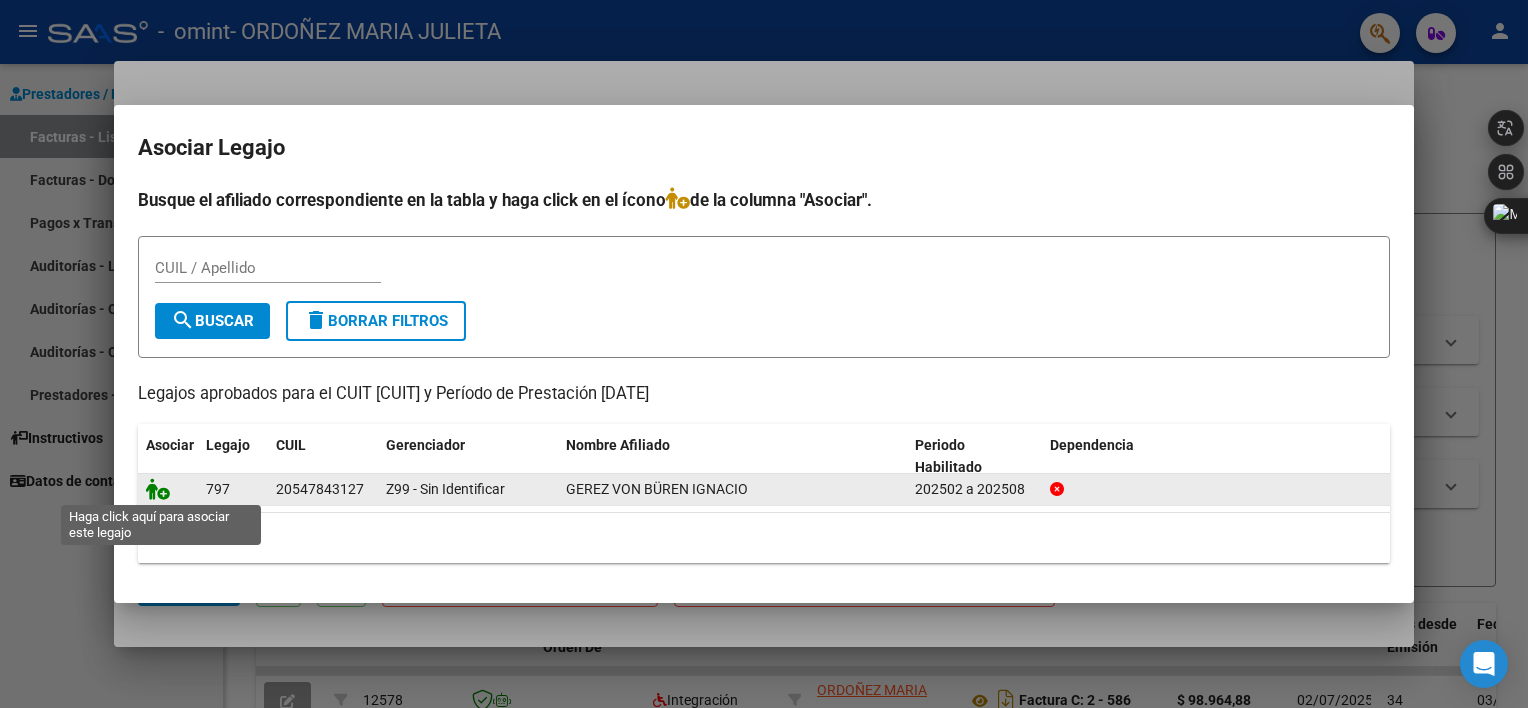click 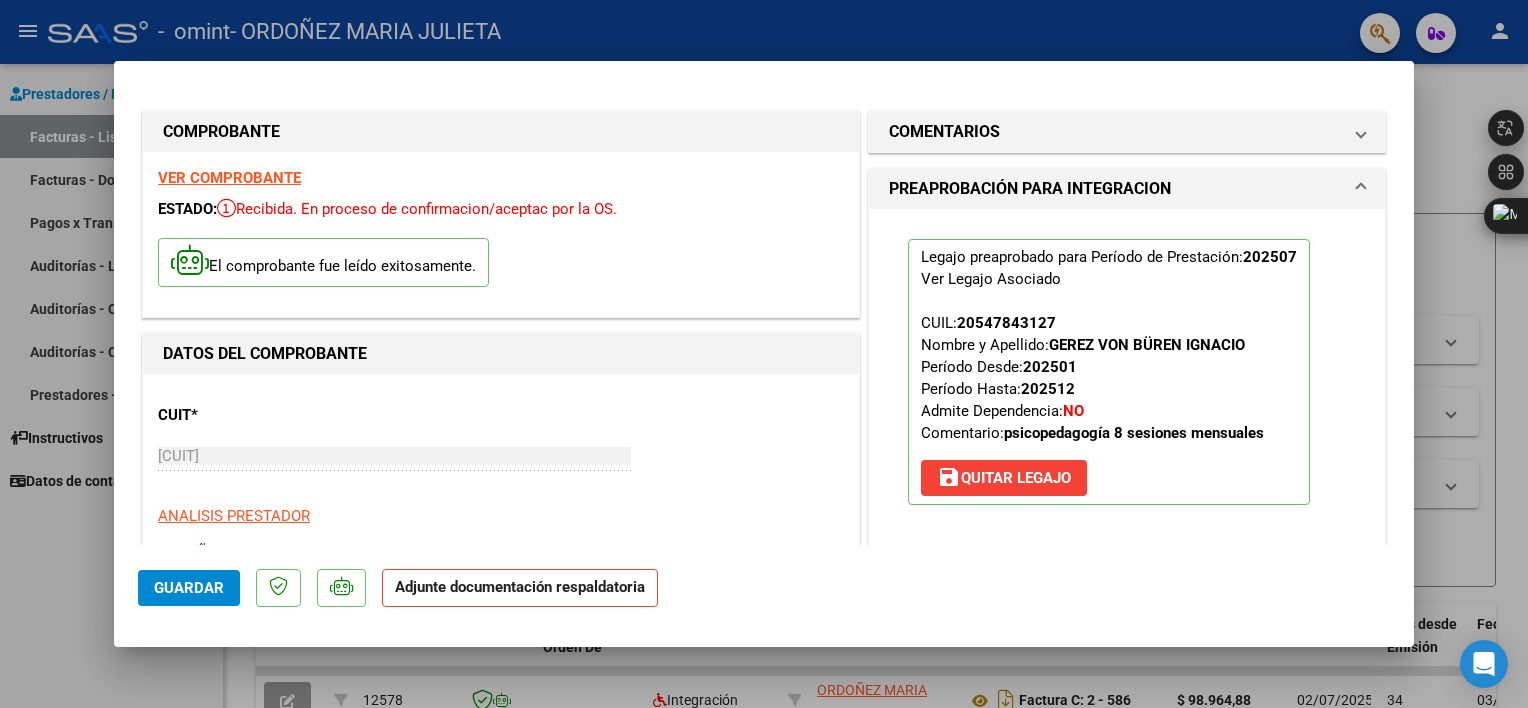 click on "Adjunte documentación respaldatoria" 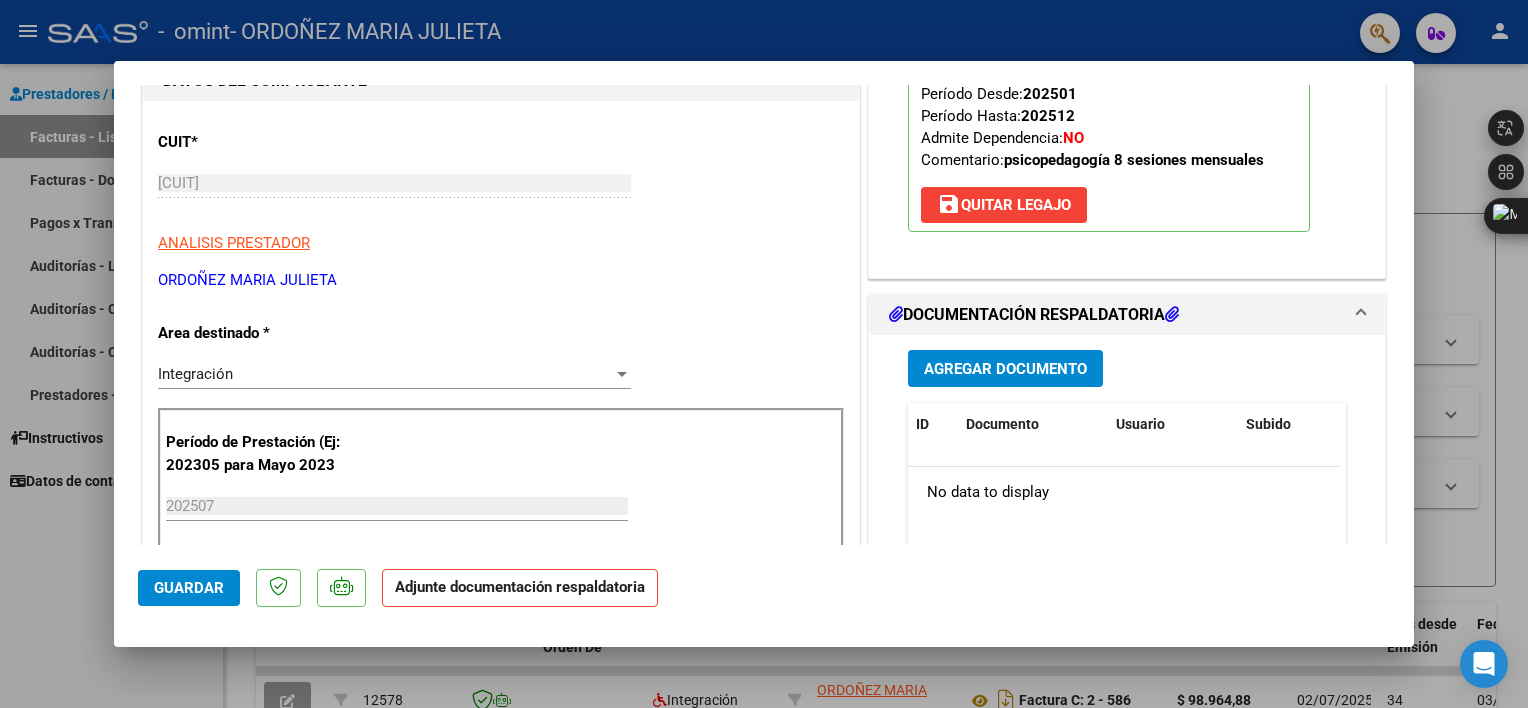scroll, scrollTop: 345, scrollLeft: 0, axis: vertical 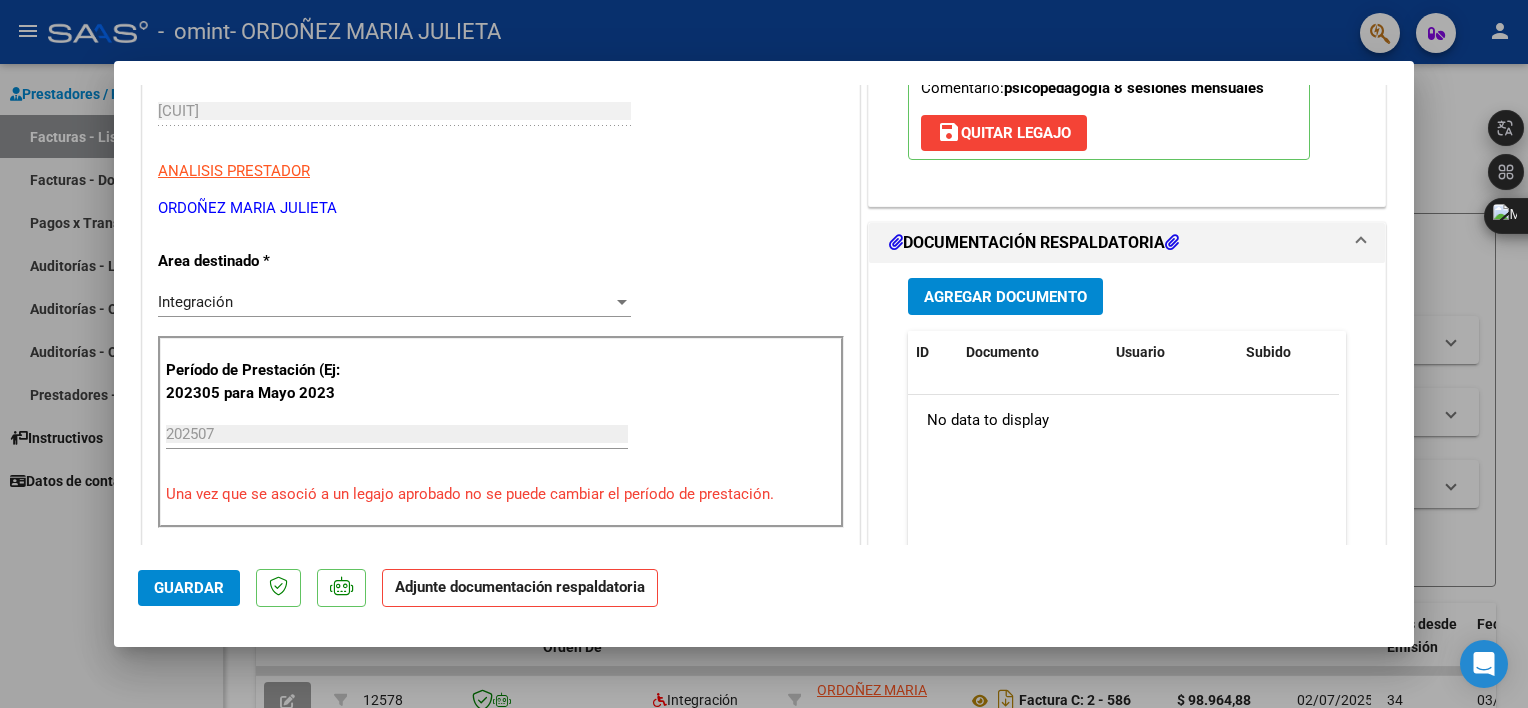 click on "Agregar Documento" at bounding box center (1005, 297) 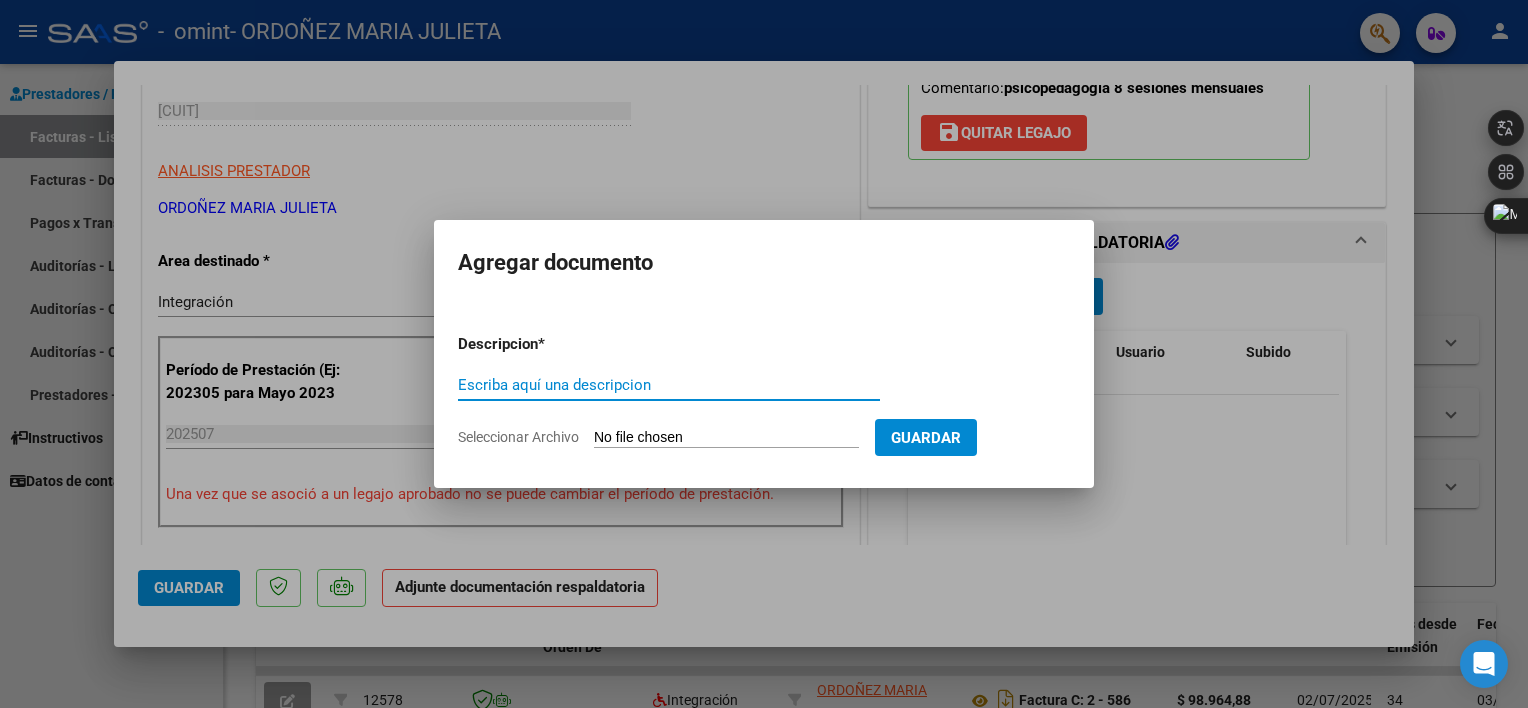 click on "Escriba aquí una descripcion" at bounding box center (669, 385) 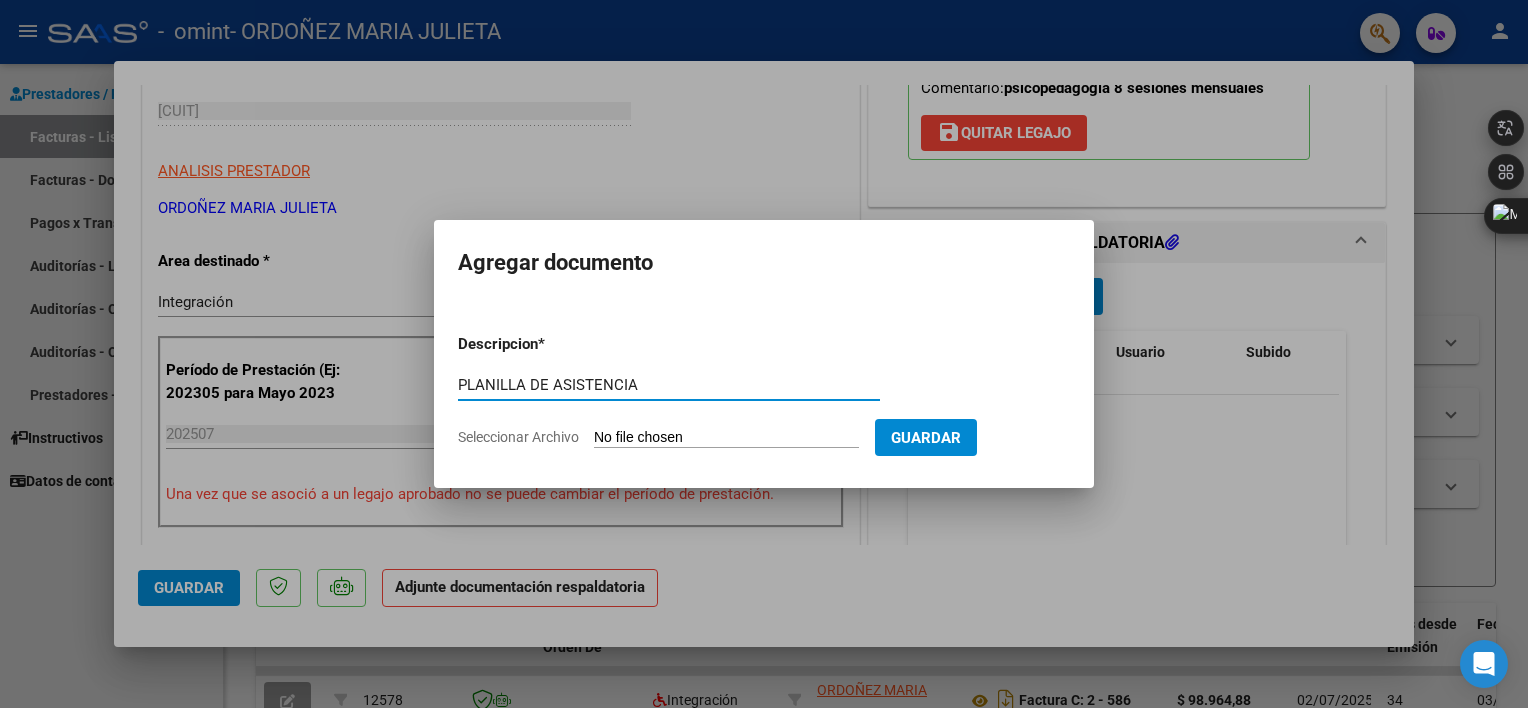 type on "PLANILLA DE ASISTENCIA" 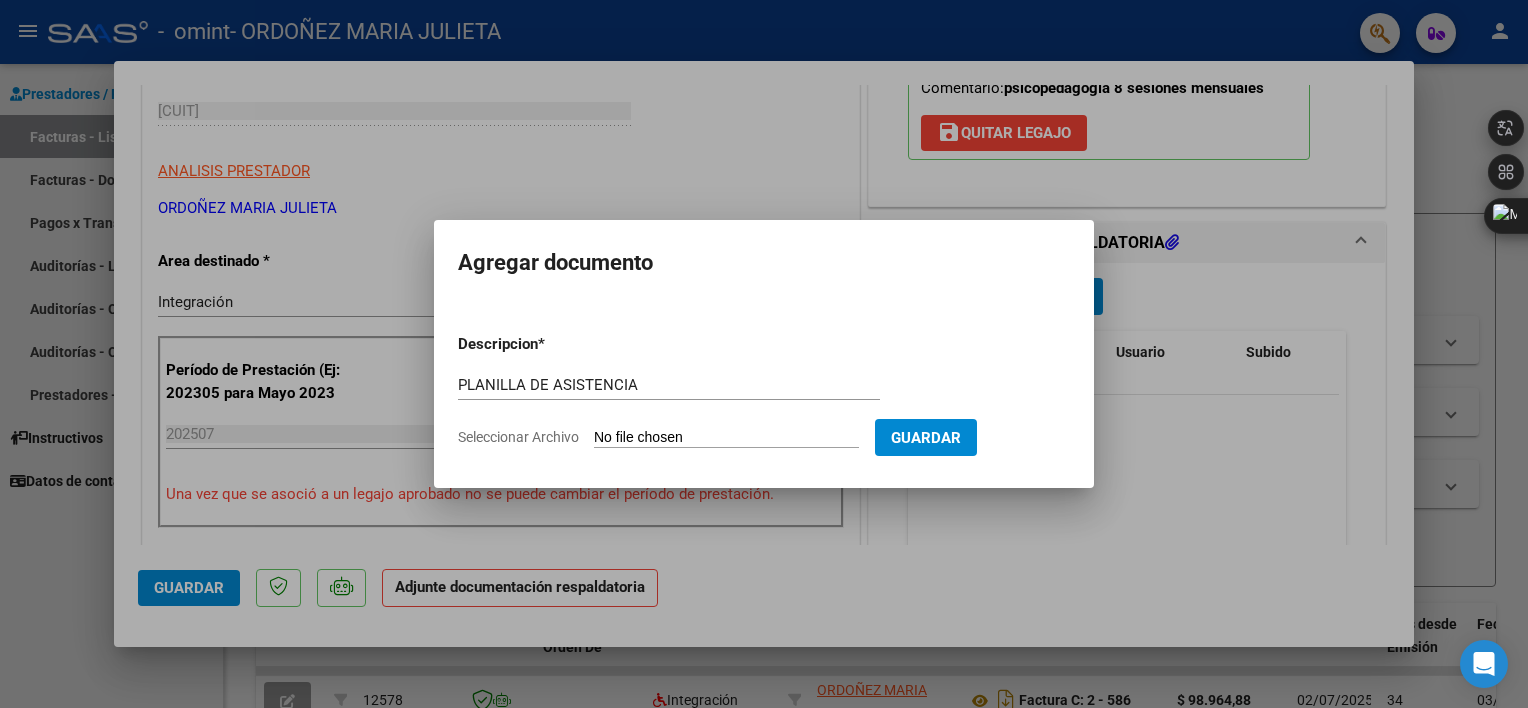 click on "Seleccionar Archivo" at bounding box center (726, 438) 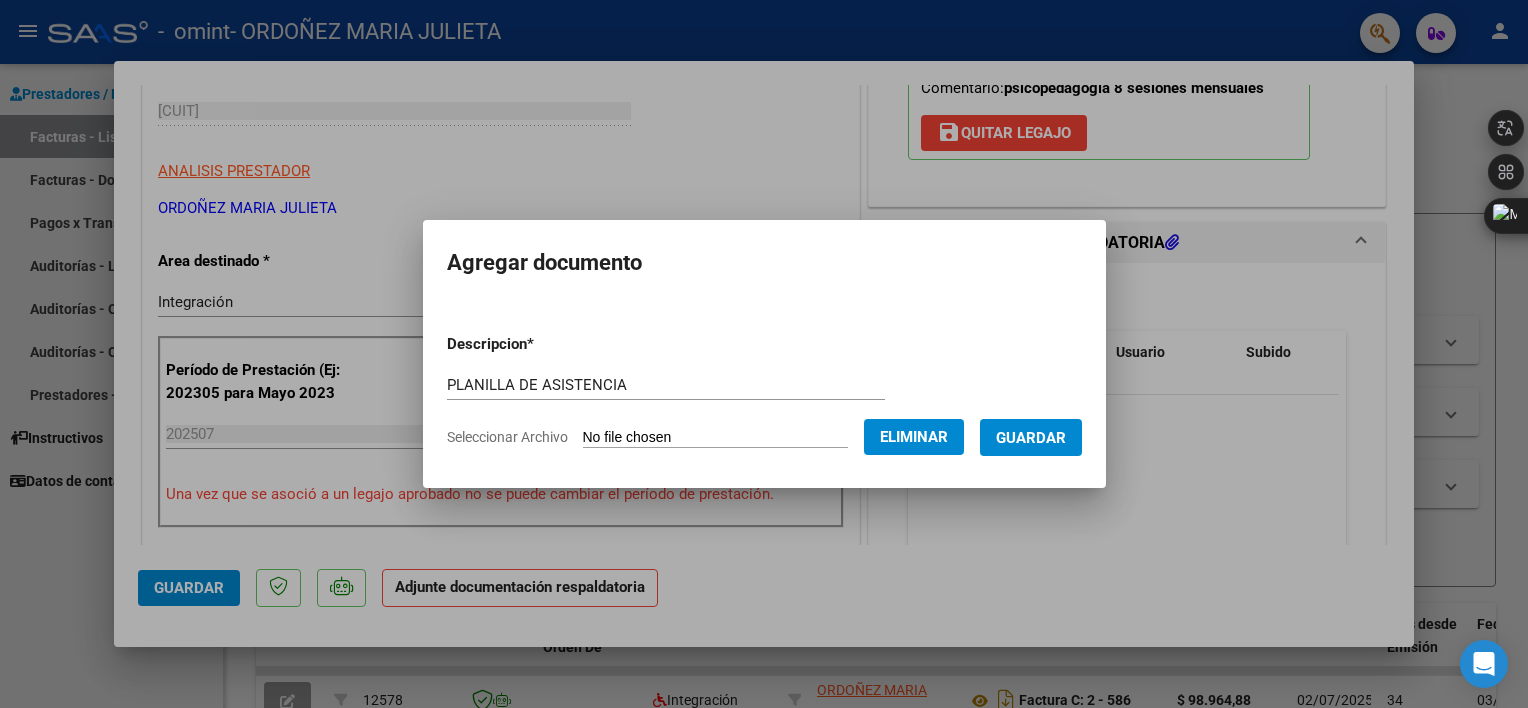click on "Guardar" at bounding box center [1031, 438] 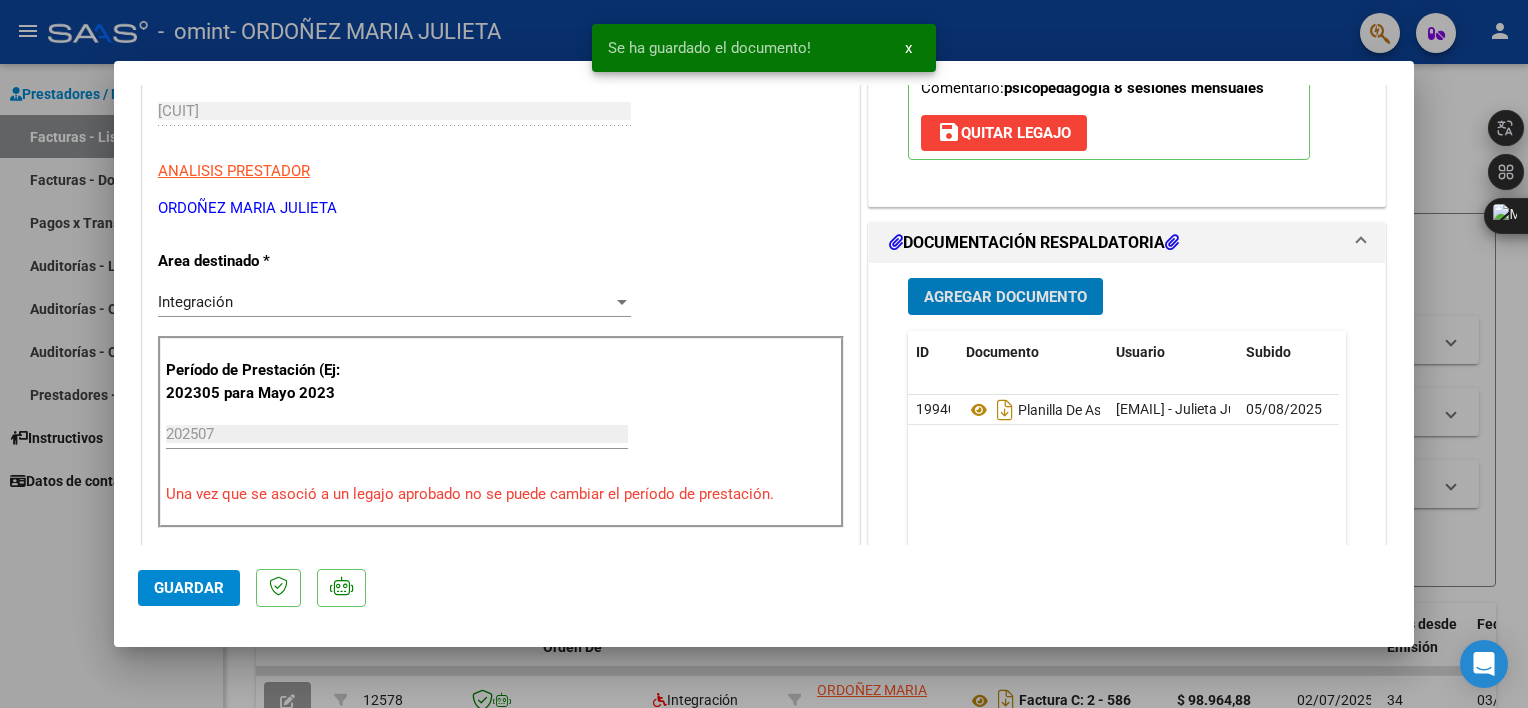 click on "Guardar" 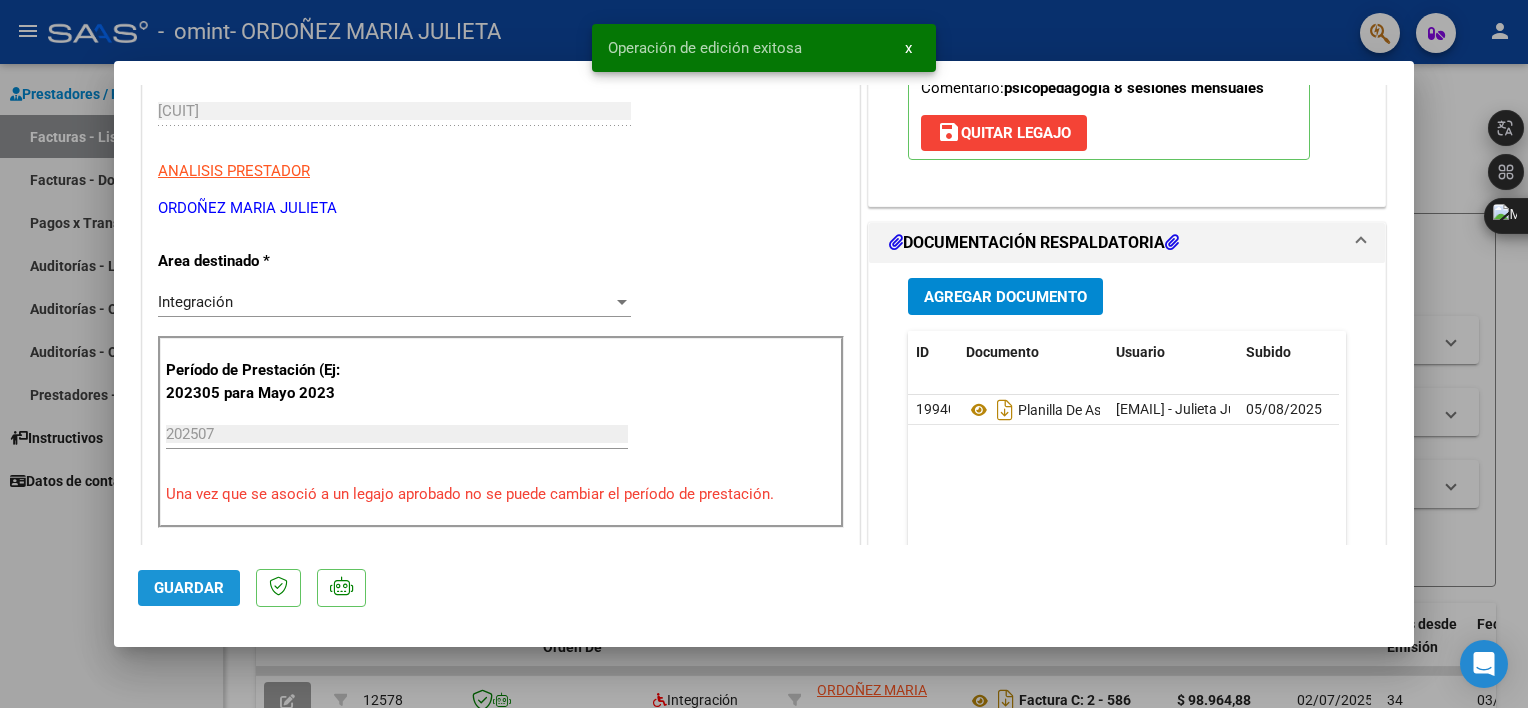 click on "Guardar" 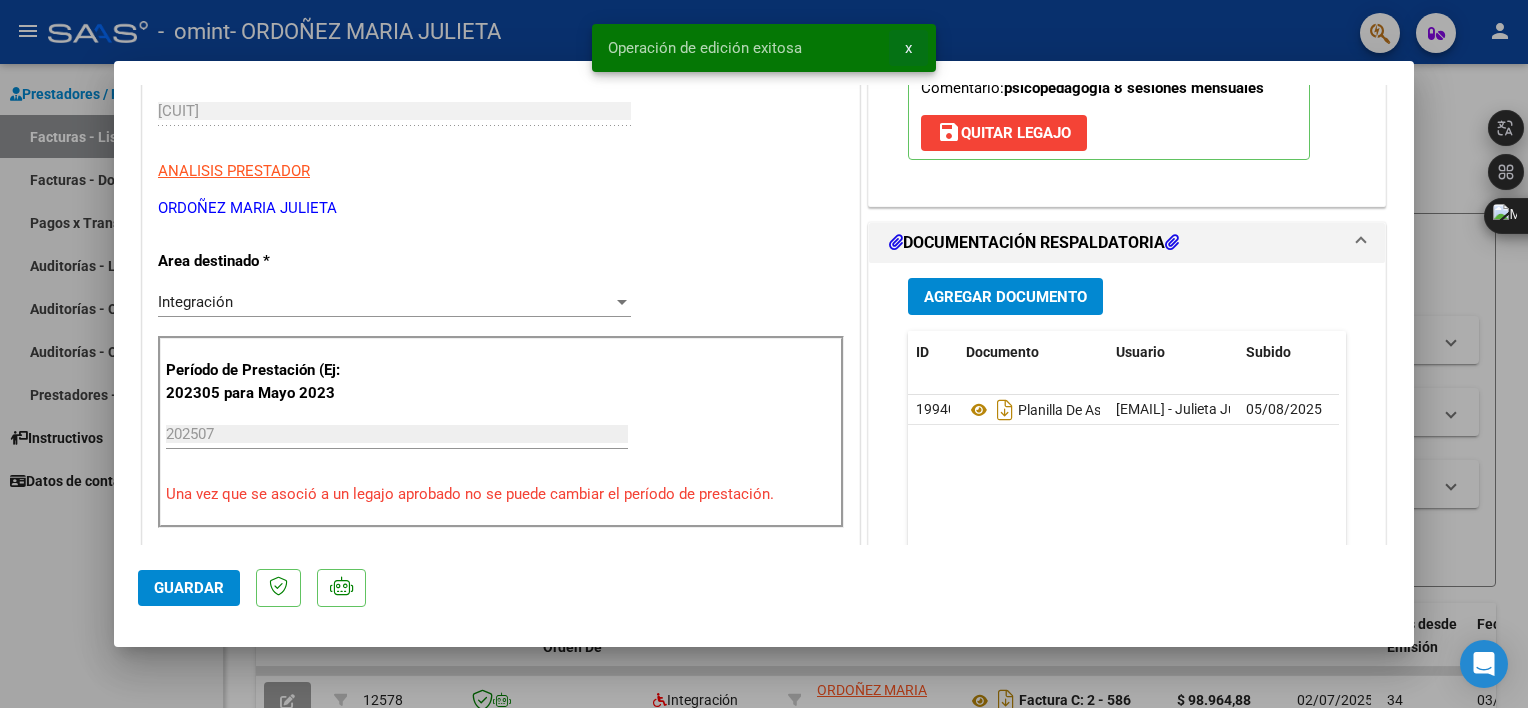 click on "x" at bounding box center [908, 48] 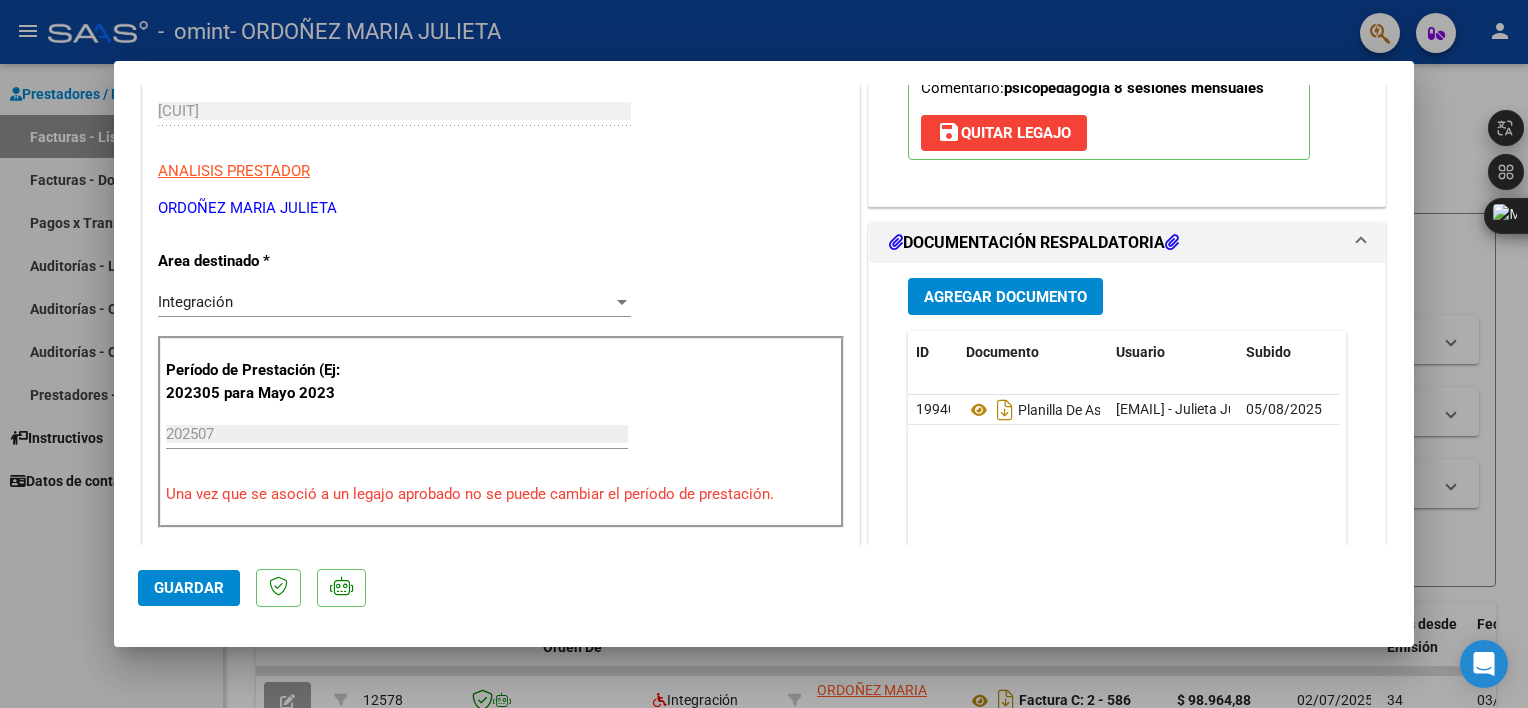 click at bounding box center (764, 354) 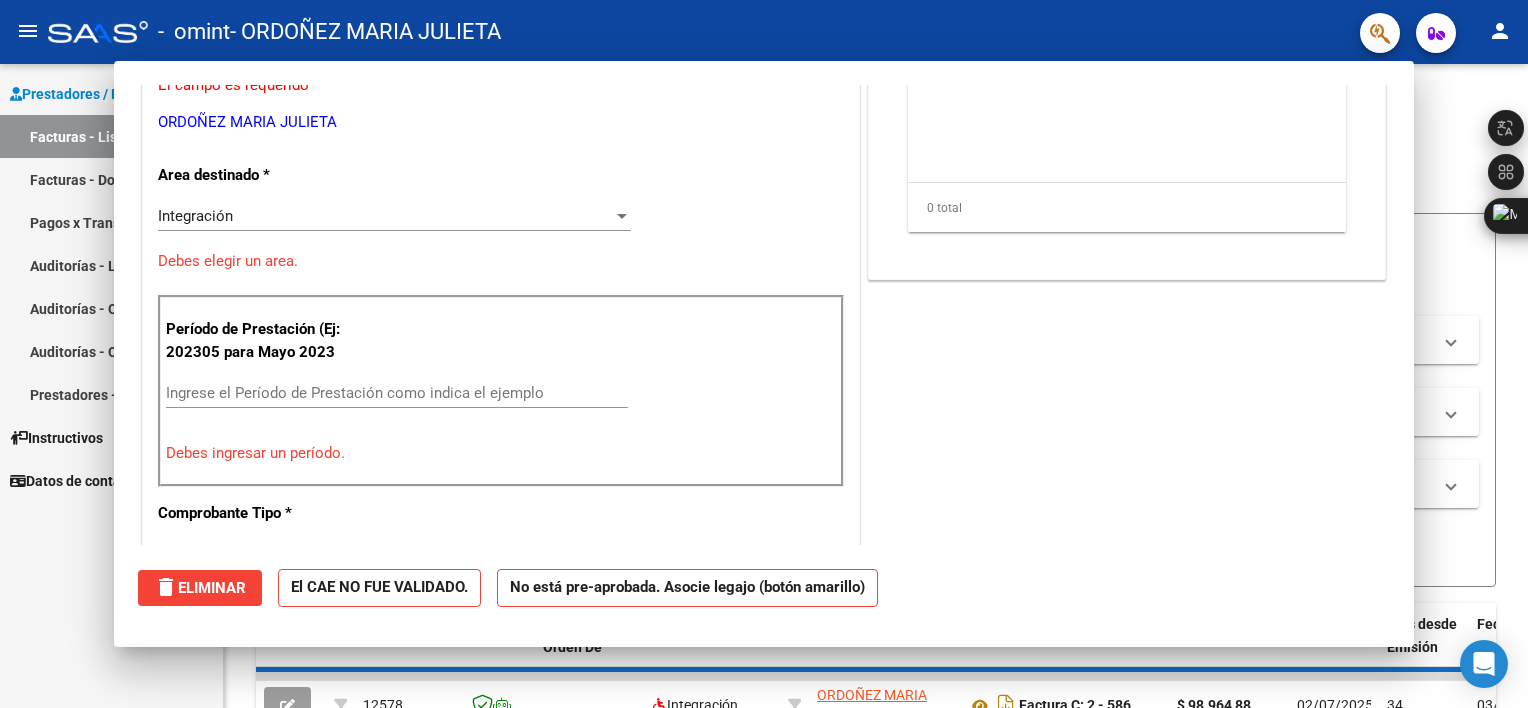 scroll, scrollTop: 284, scrollLeft: 0, axis: vertical 